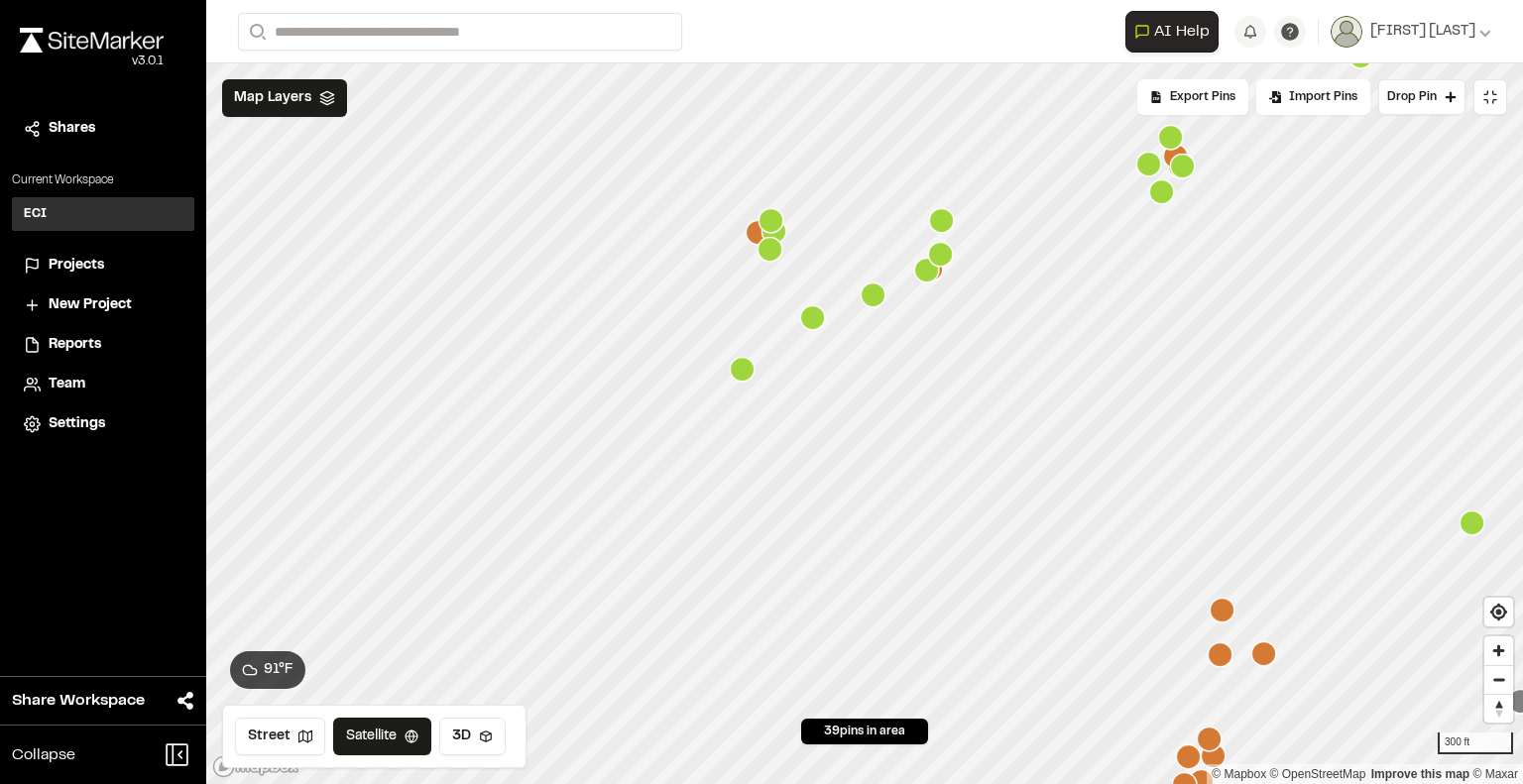 scroll, scrollTop: 0, scrollLeft: 0, axis: both 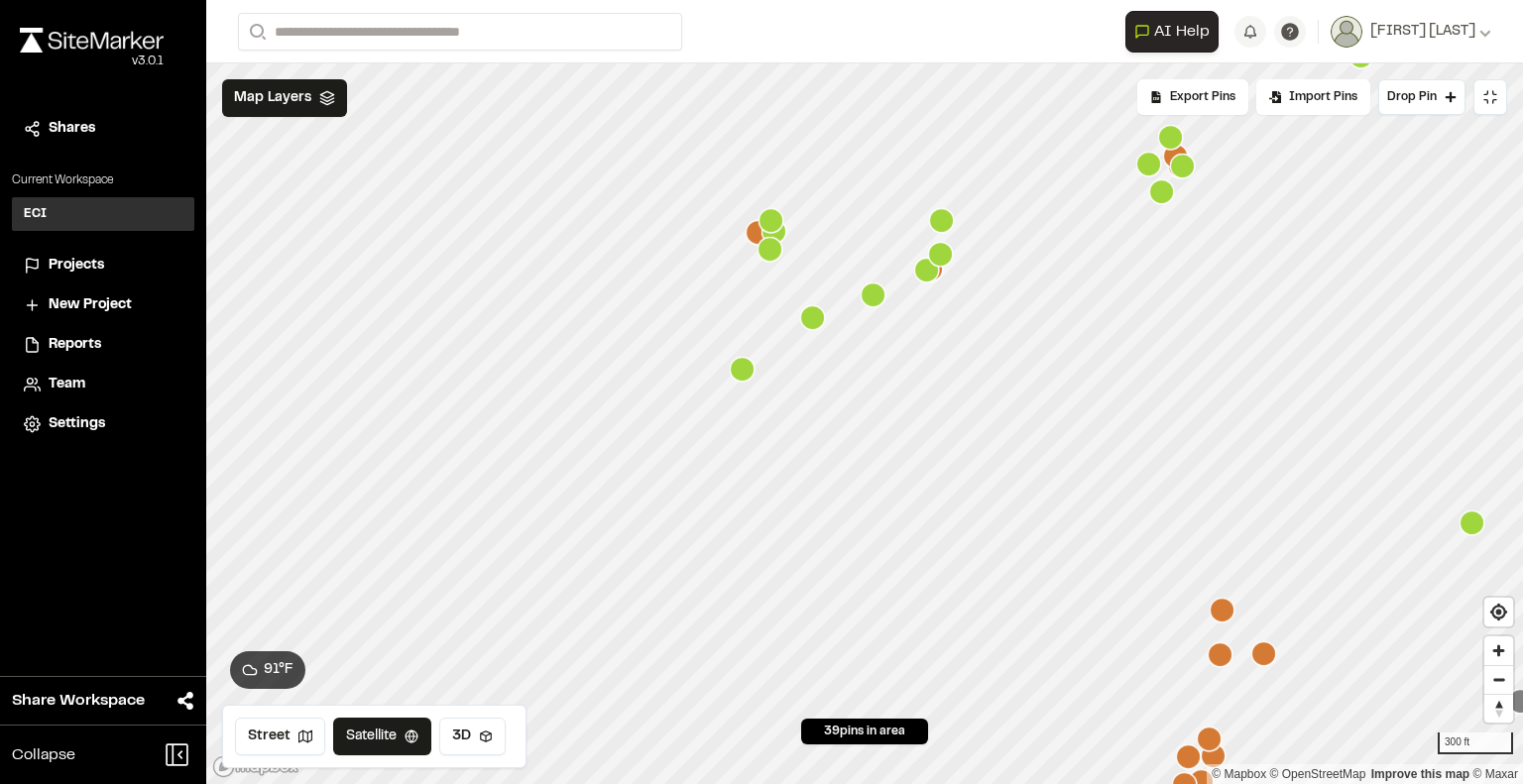 click on "Projects" at bounding box center [76, 266] 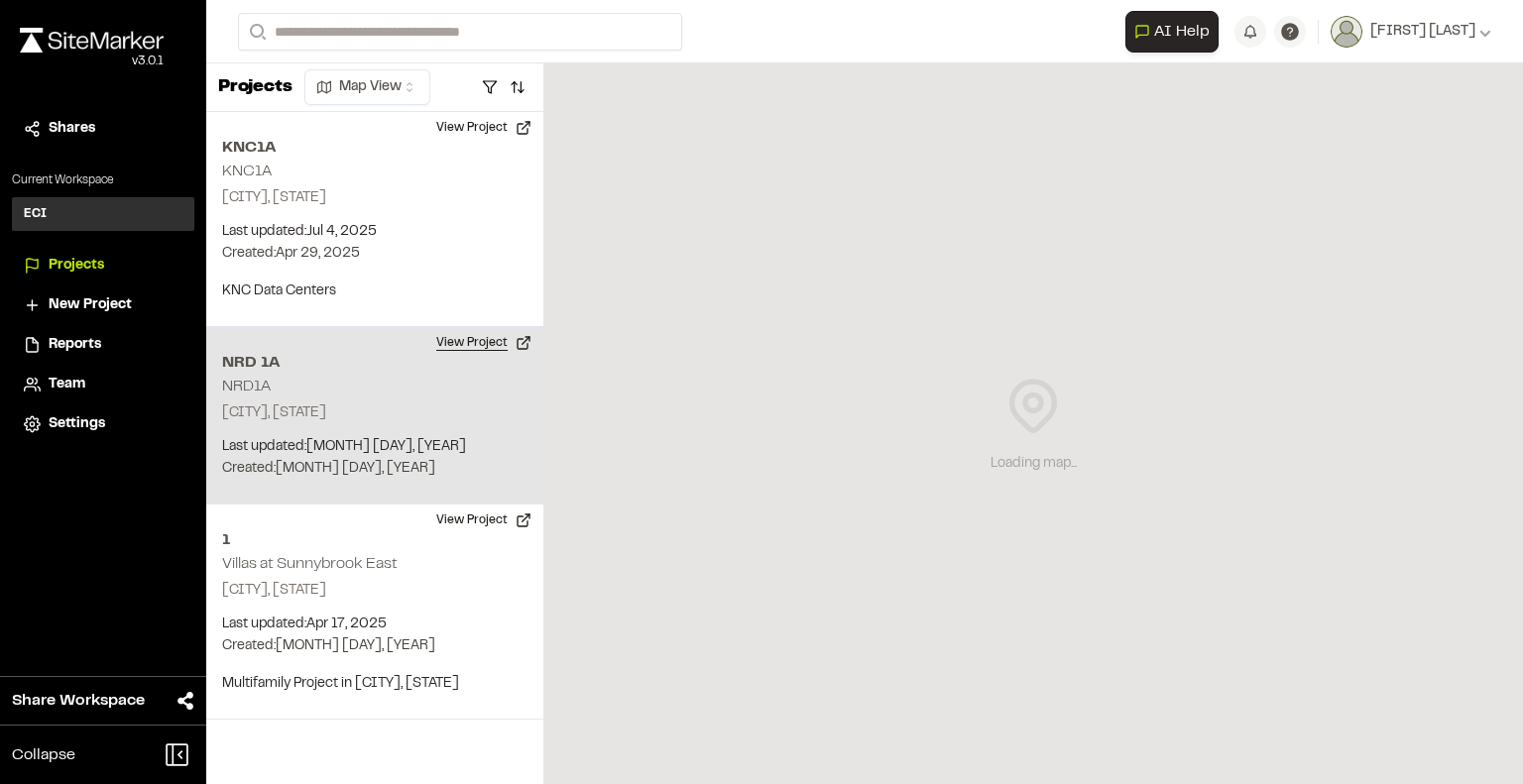 click on "View Project" at bounding box center [484, 343] 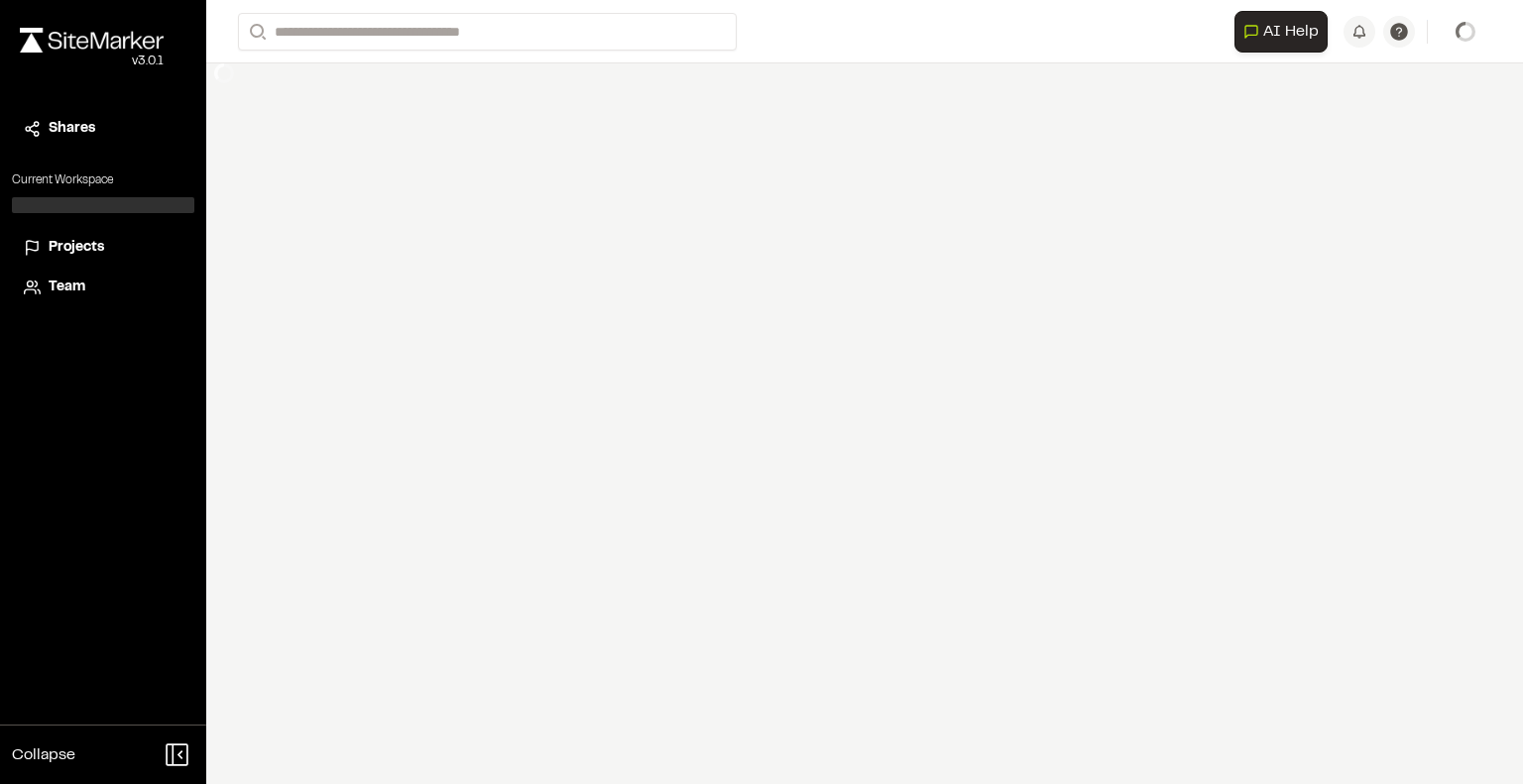 scroll, scrollTop: 0, scrollLeft: 0, axis: both 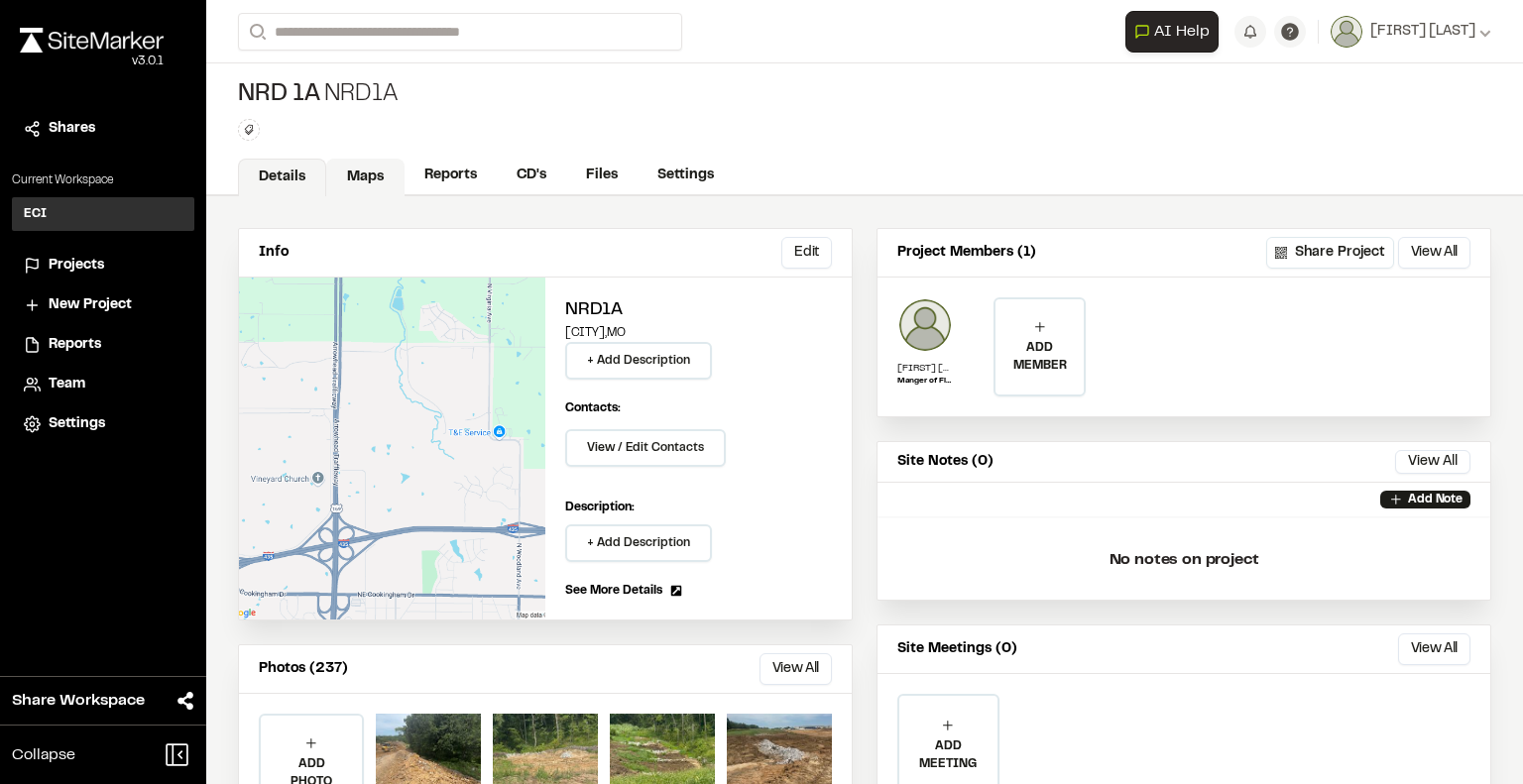 click on "Maps" at bounding box center [365, 177] 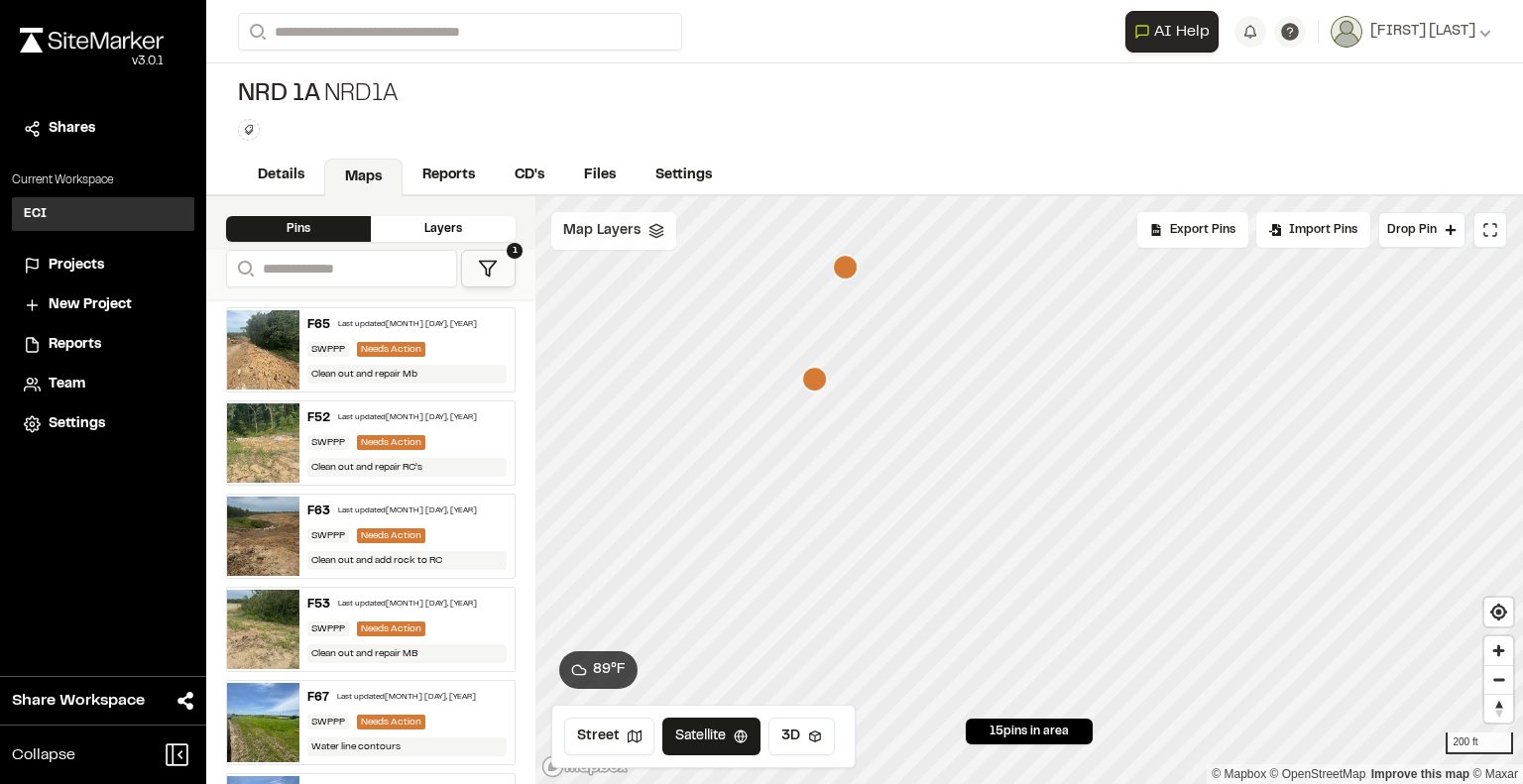 click on "Map Layers" at bounding box center [602, 231] 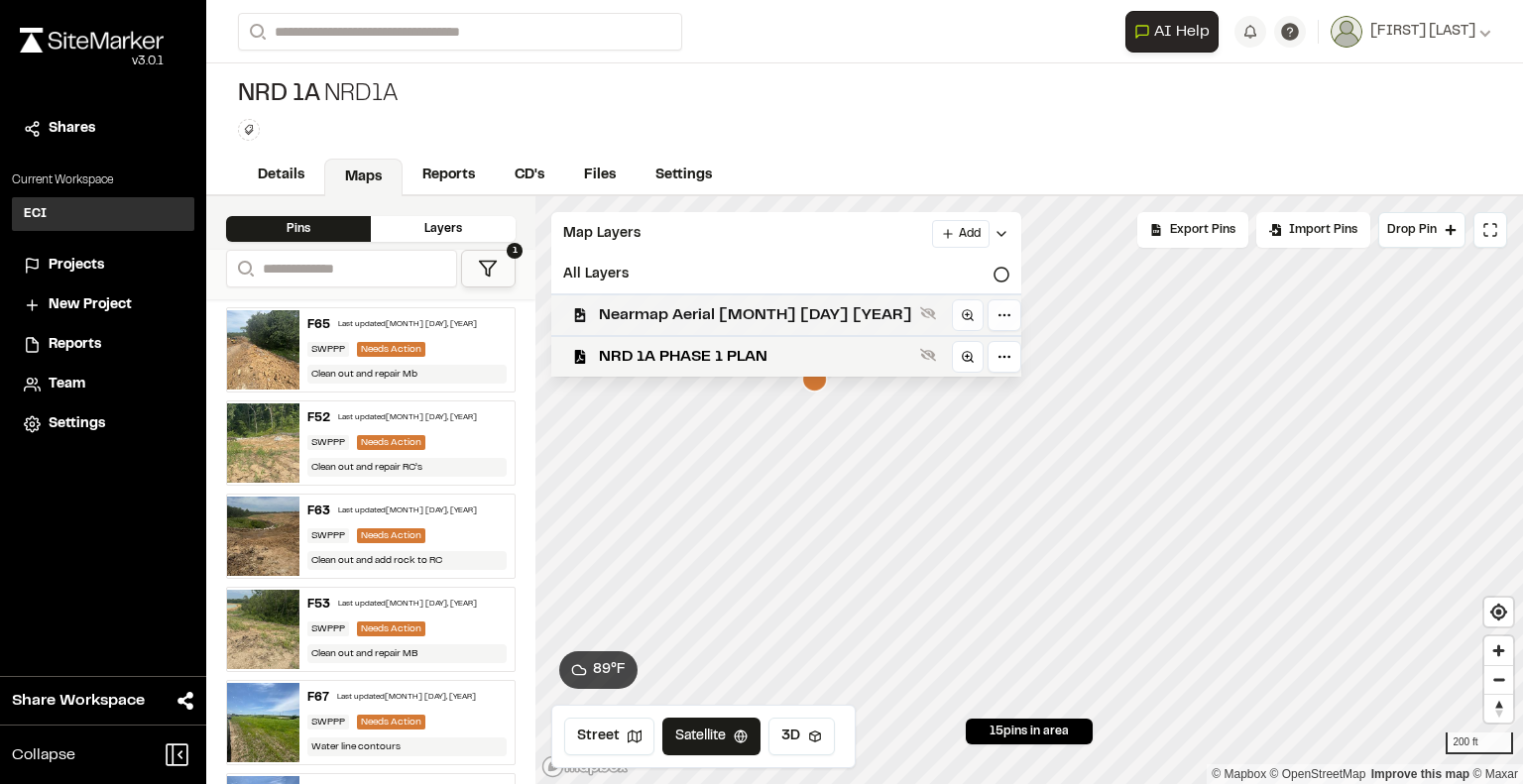 click on "Nearmap Aerial [MONTH] [DAY] [YEAR]" at bounding box center [756, 315] 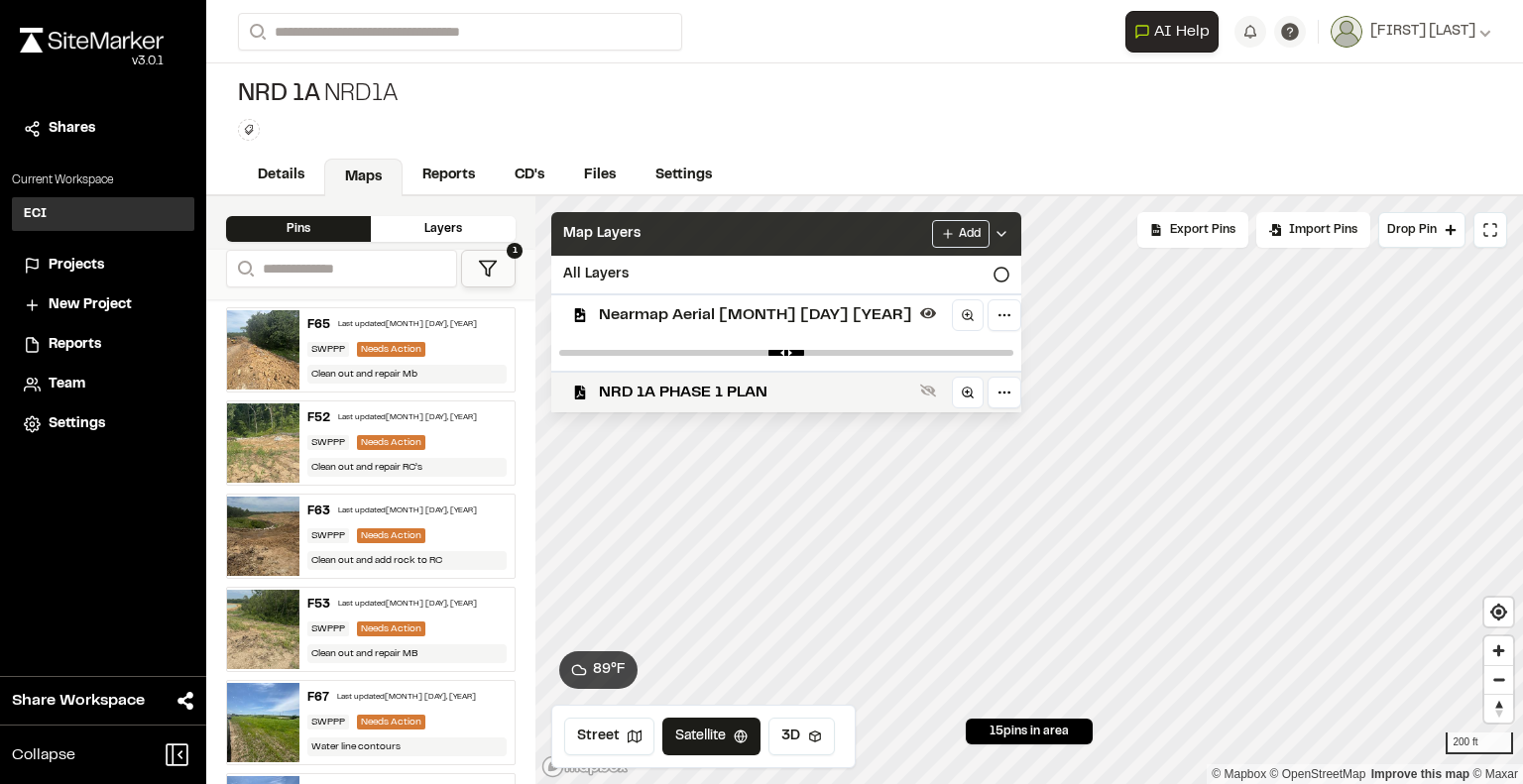 click 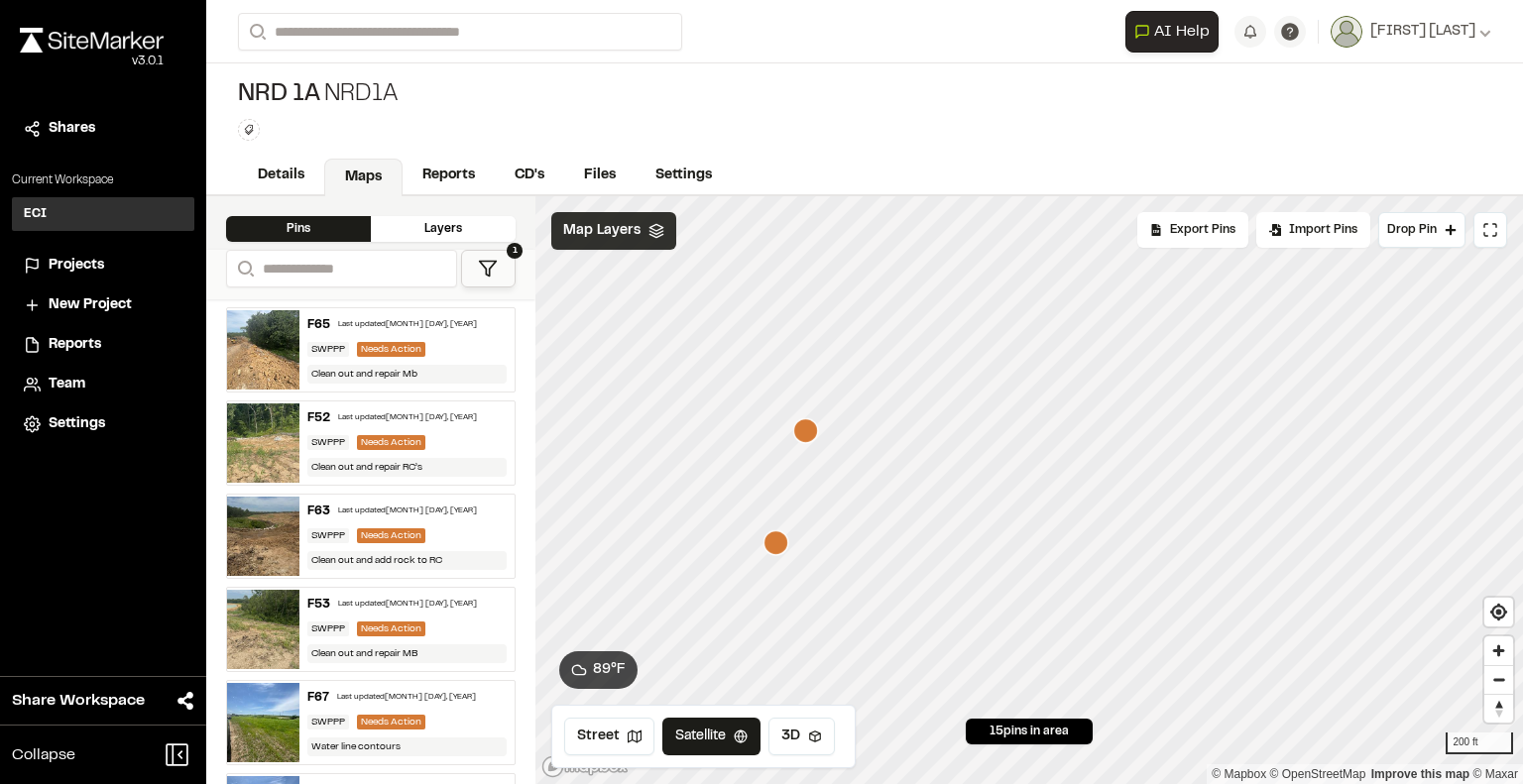 click 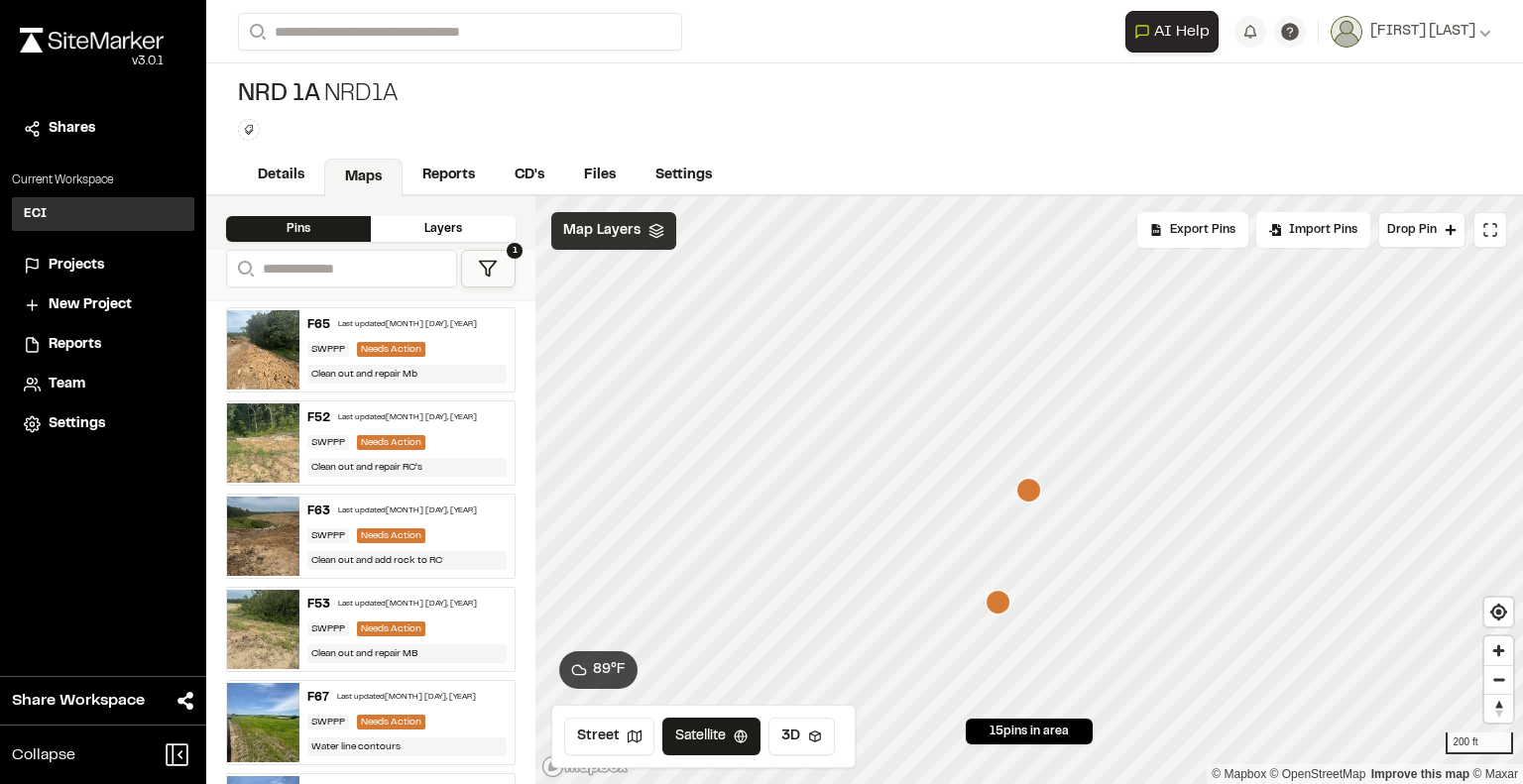 click 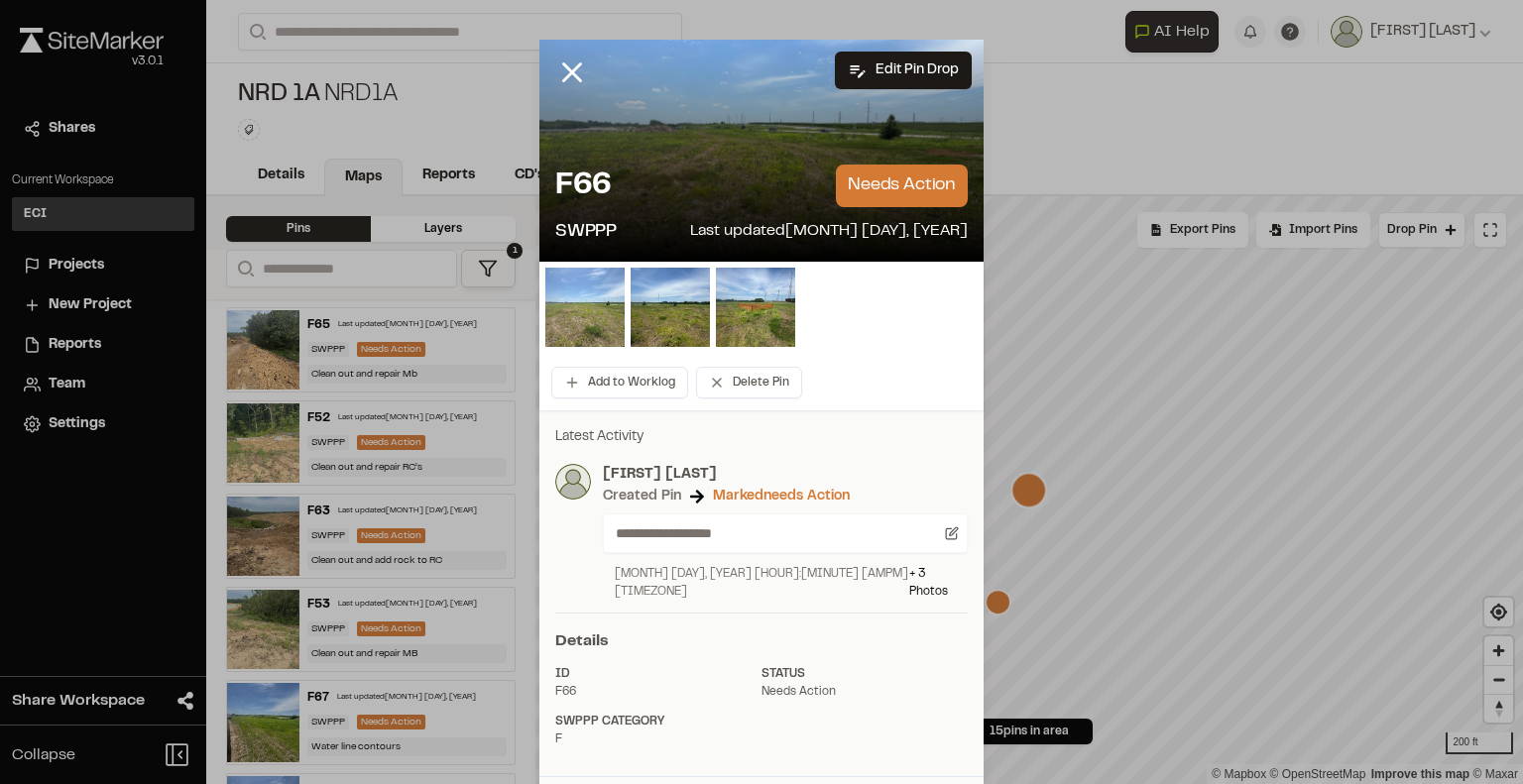 click at bounding box center (585, 307) 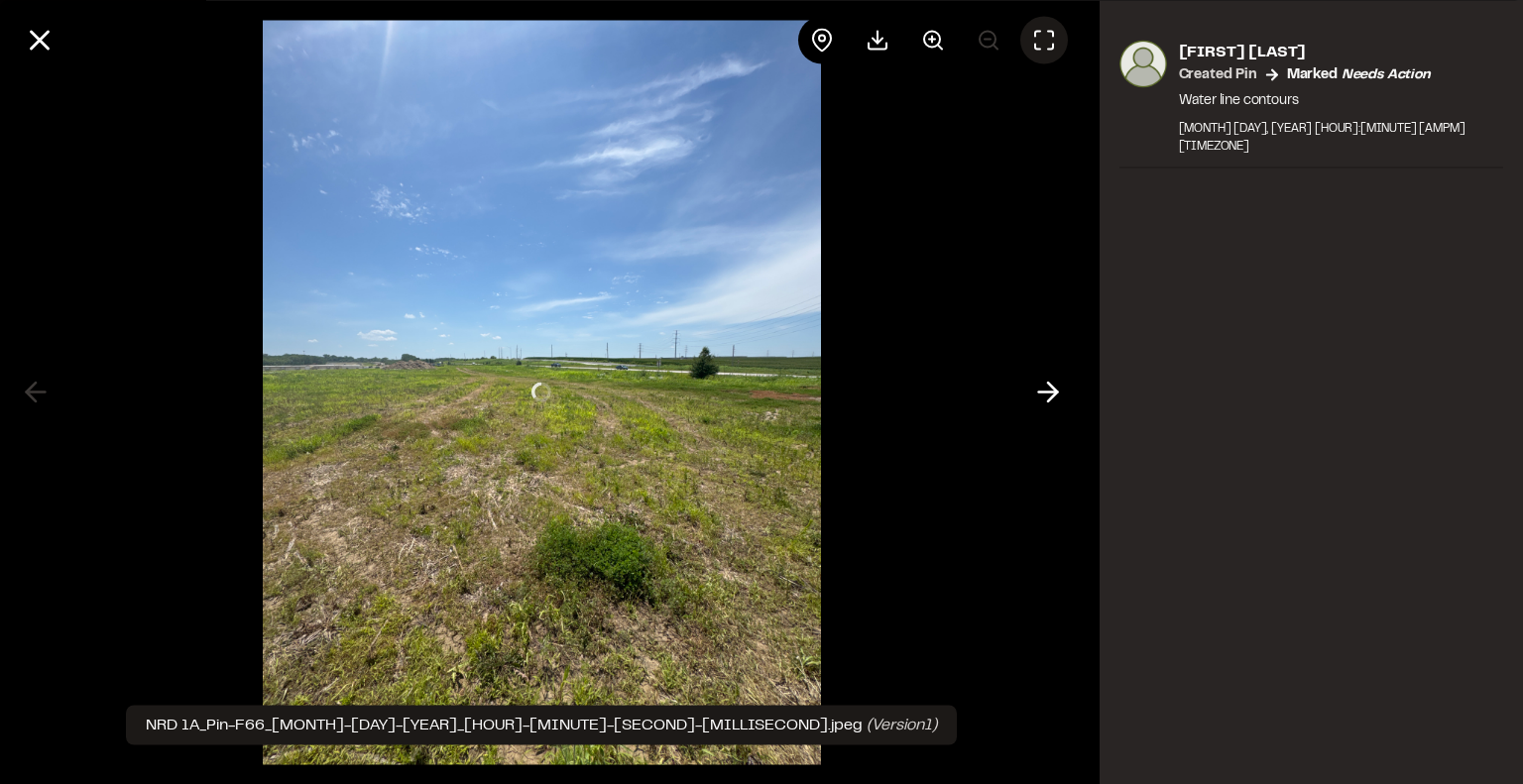 click 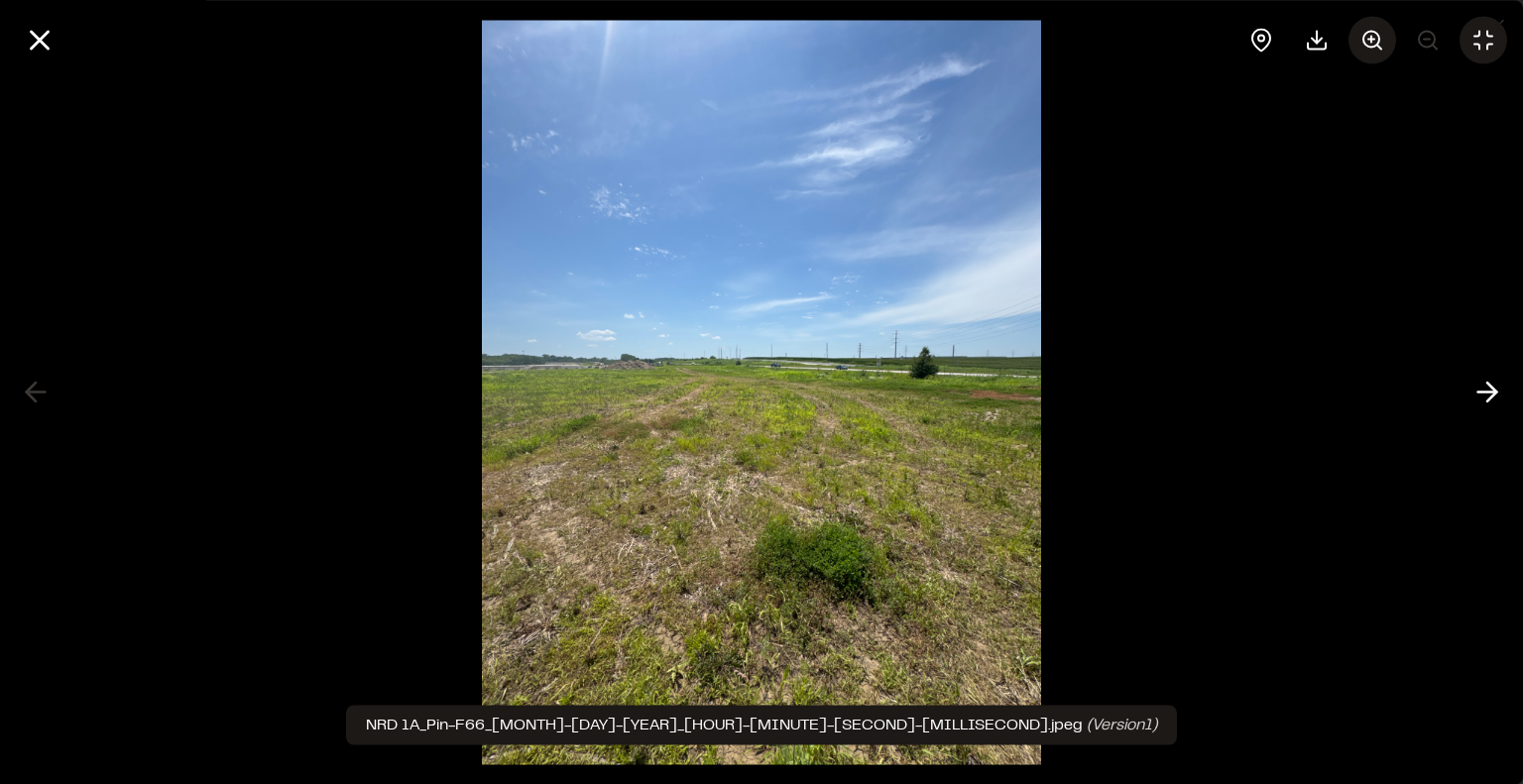 click 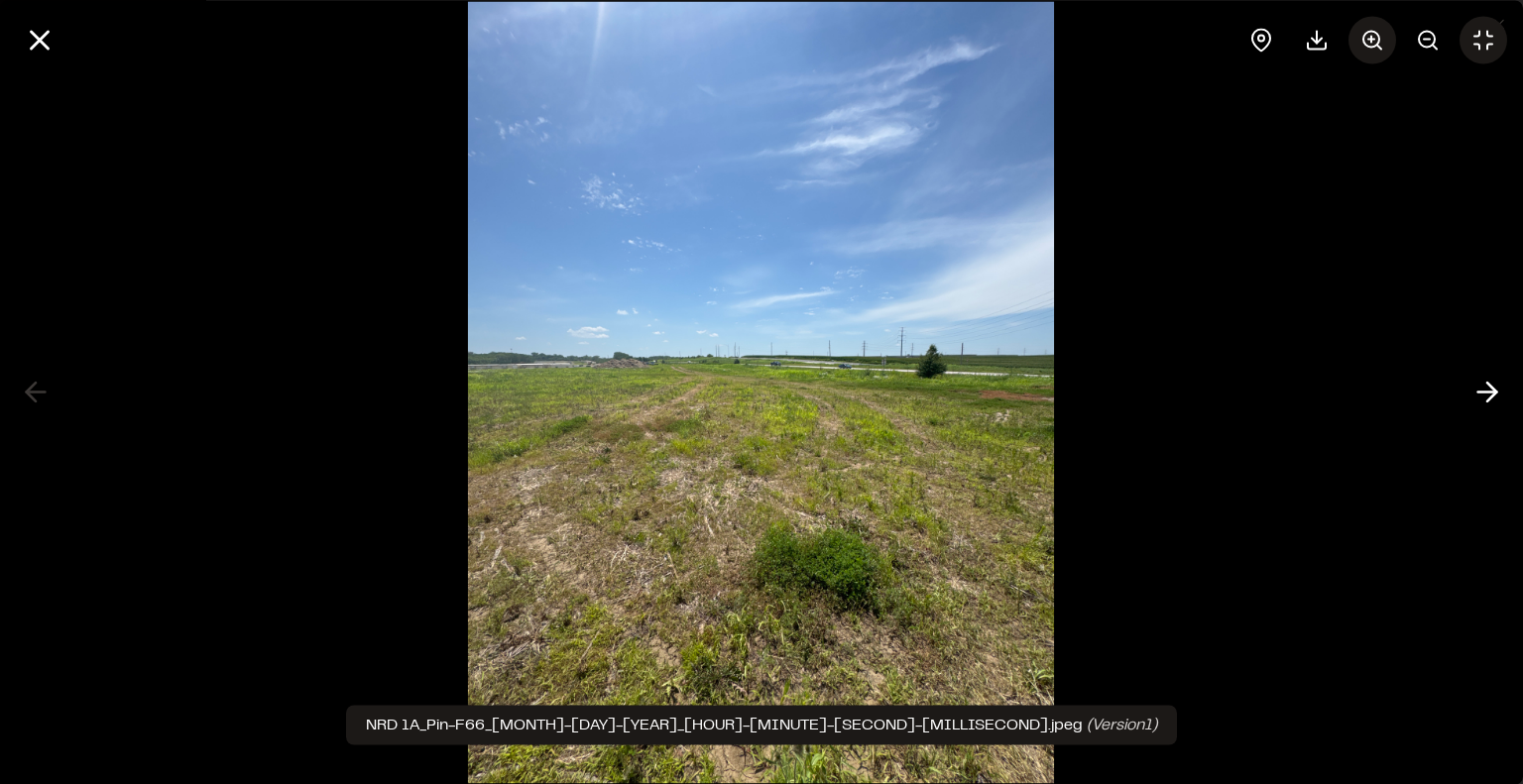 click 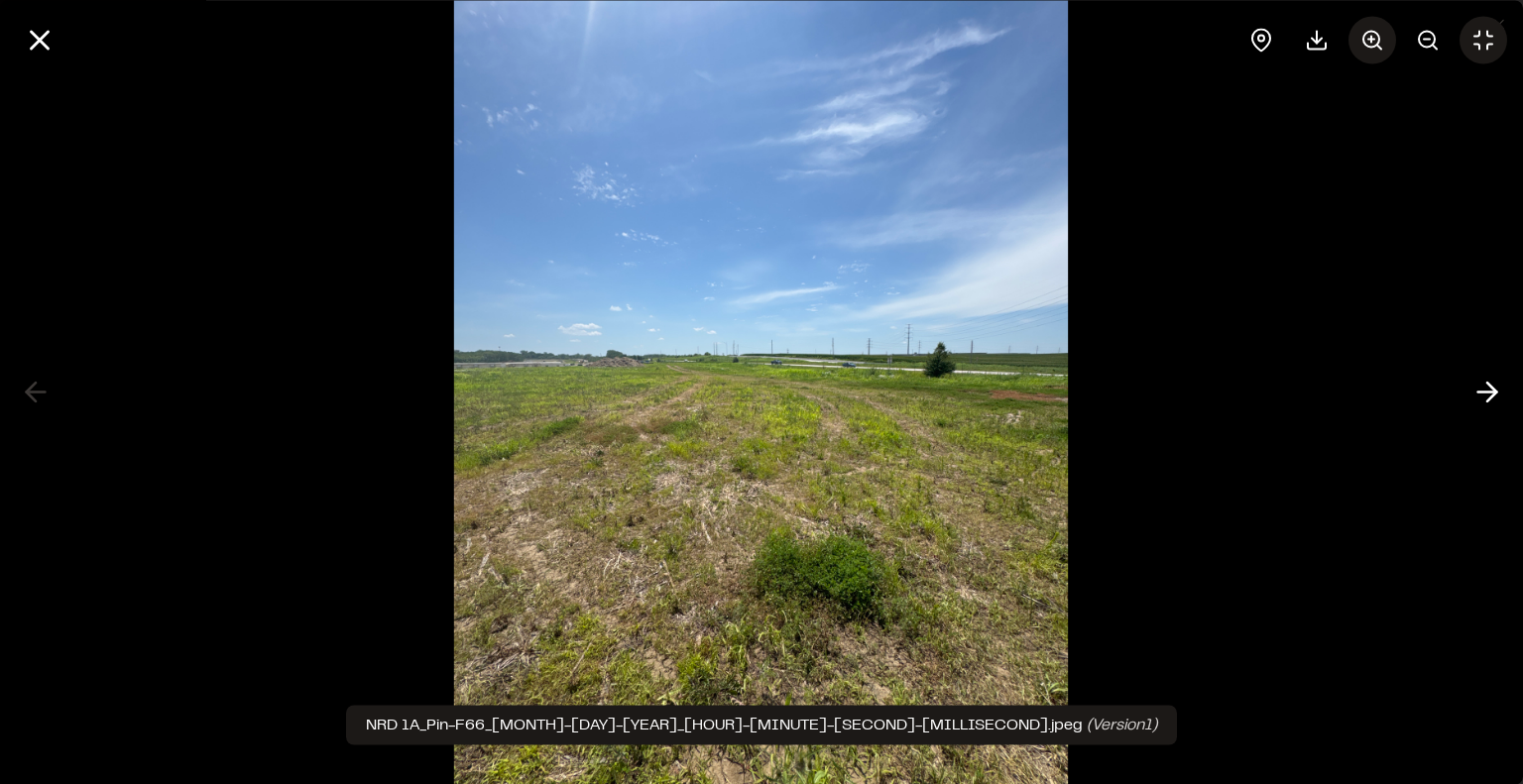 click 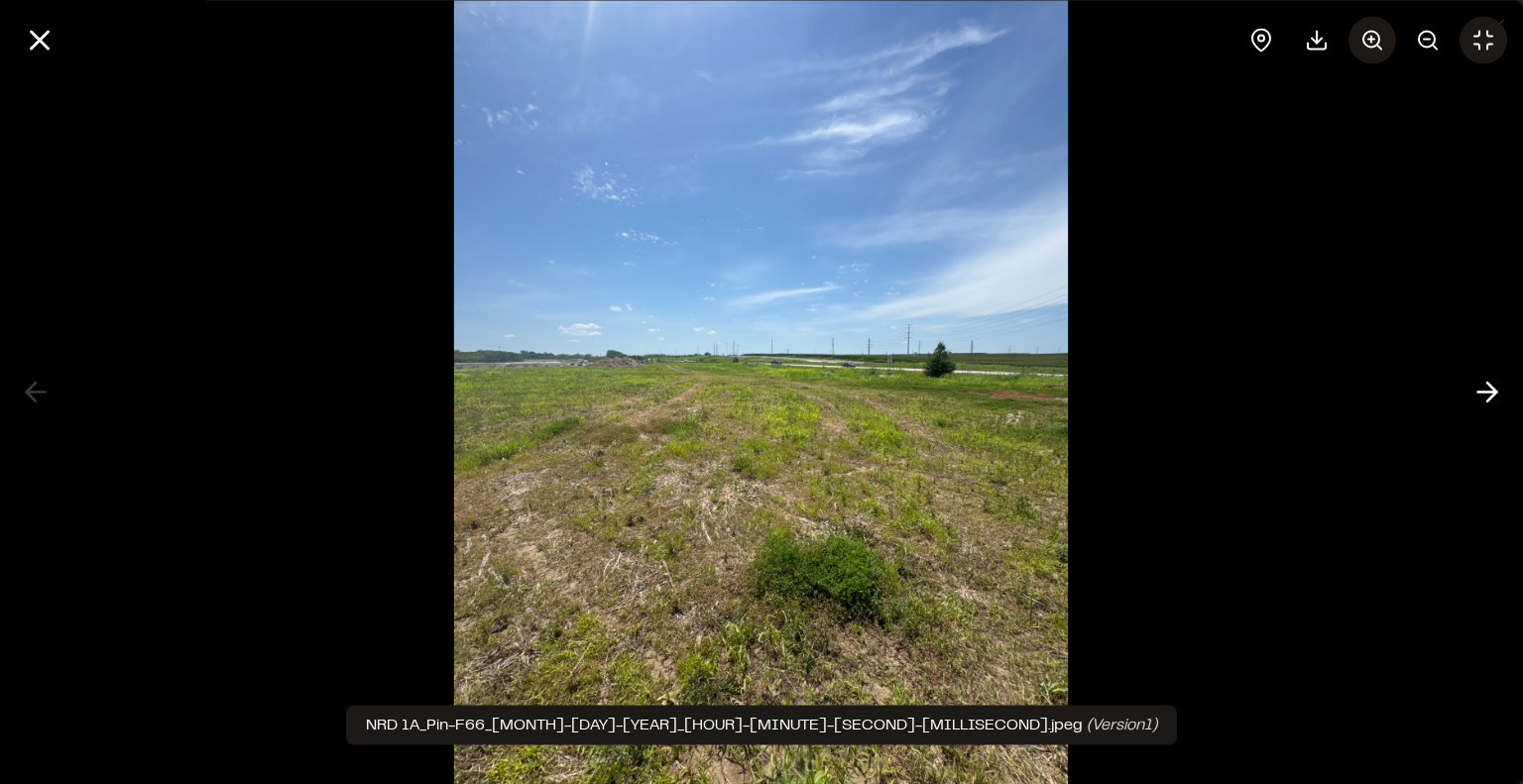 click at bounding box center [1372, 40] 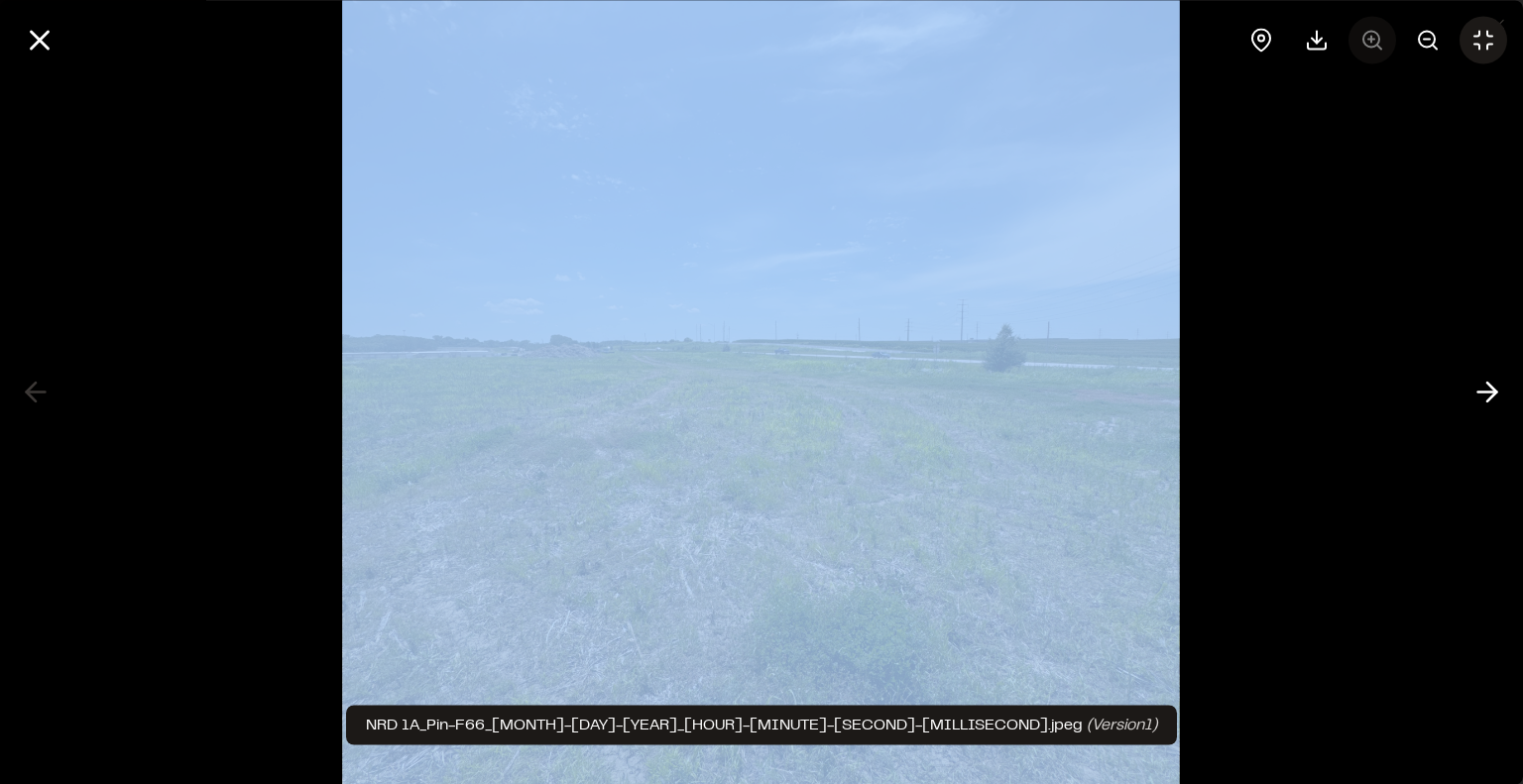 click at bounding box center (1372, 40) 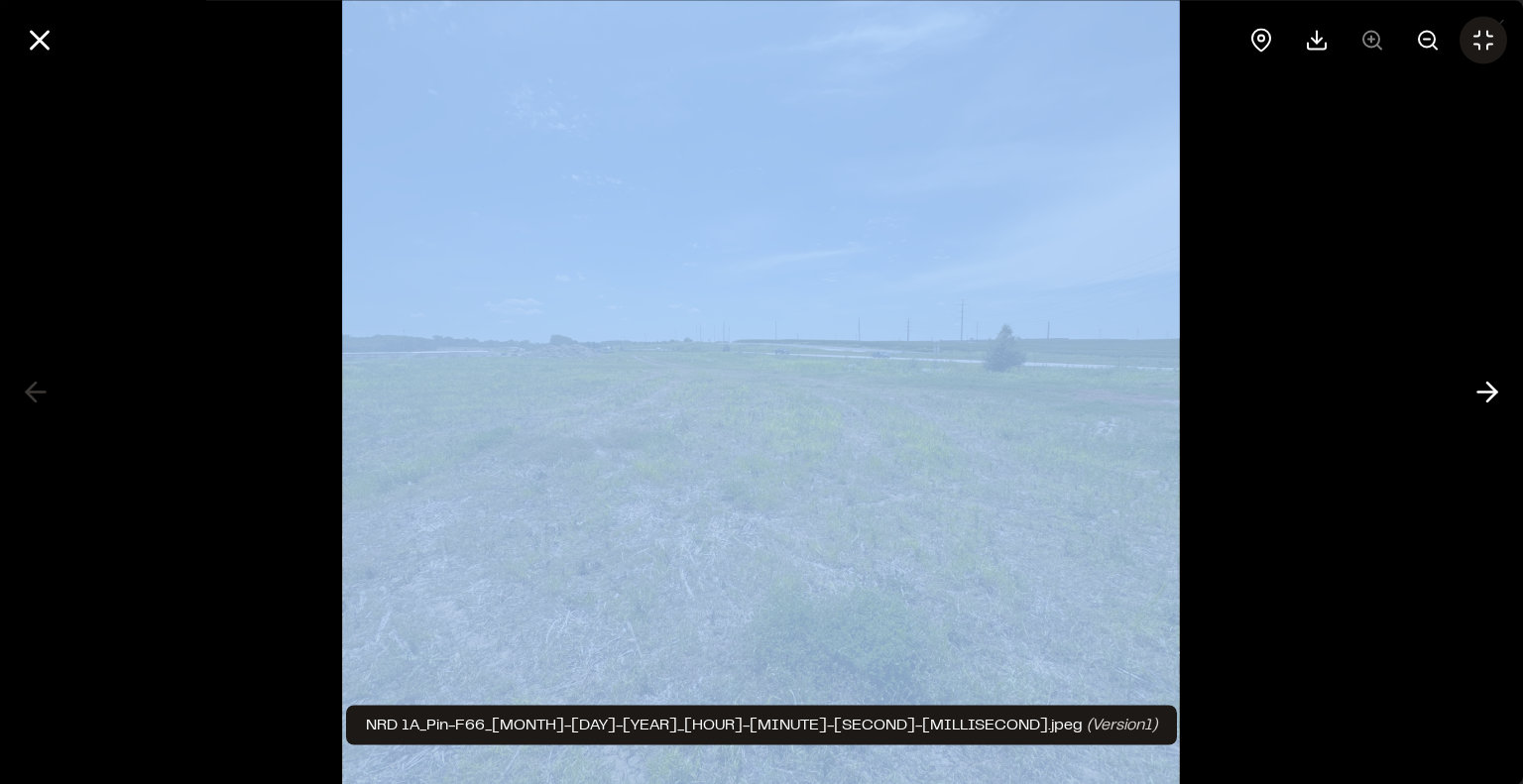 click at bounding box center [762, 392] 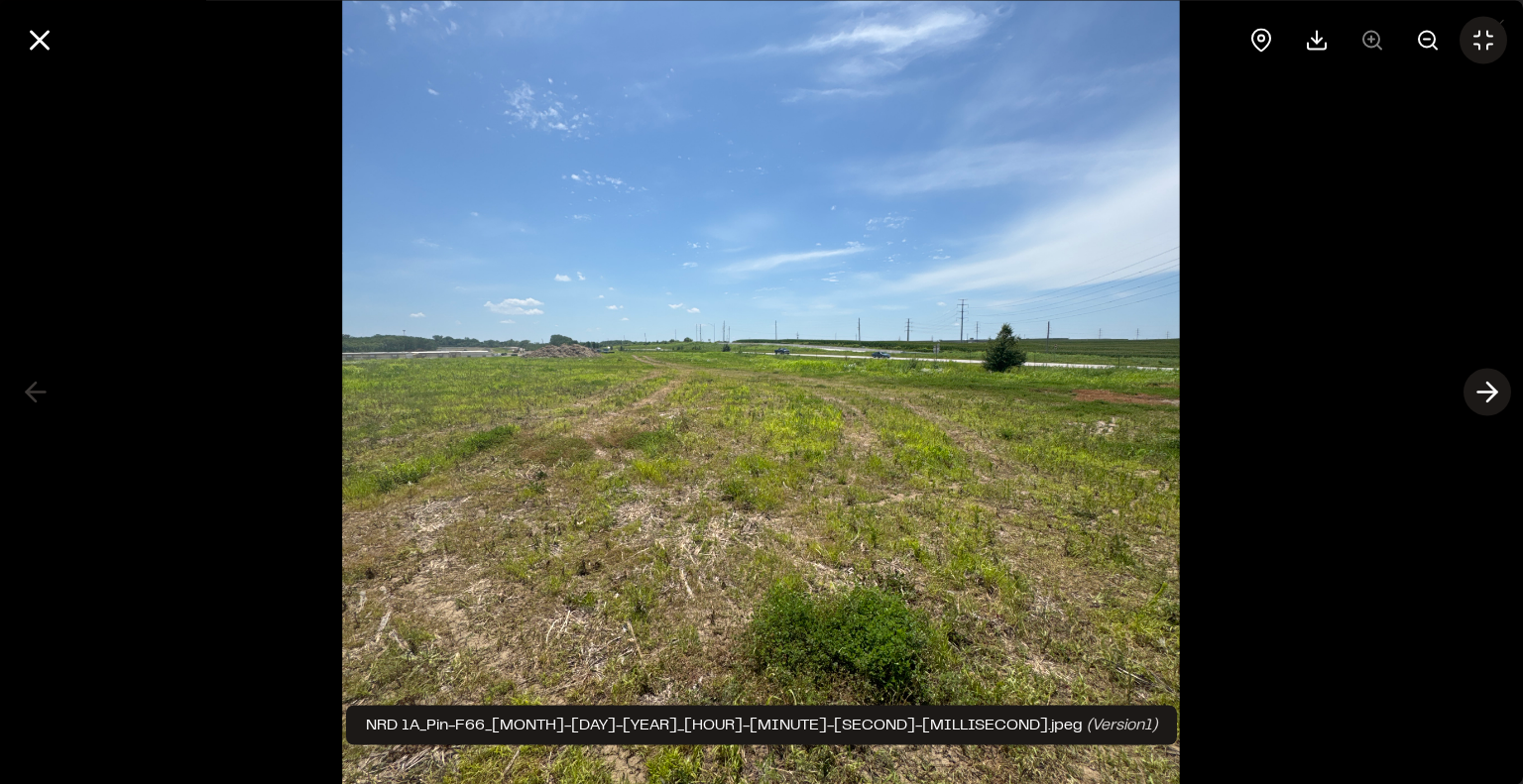 click 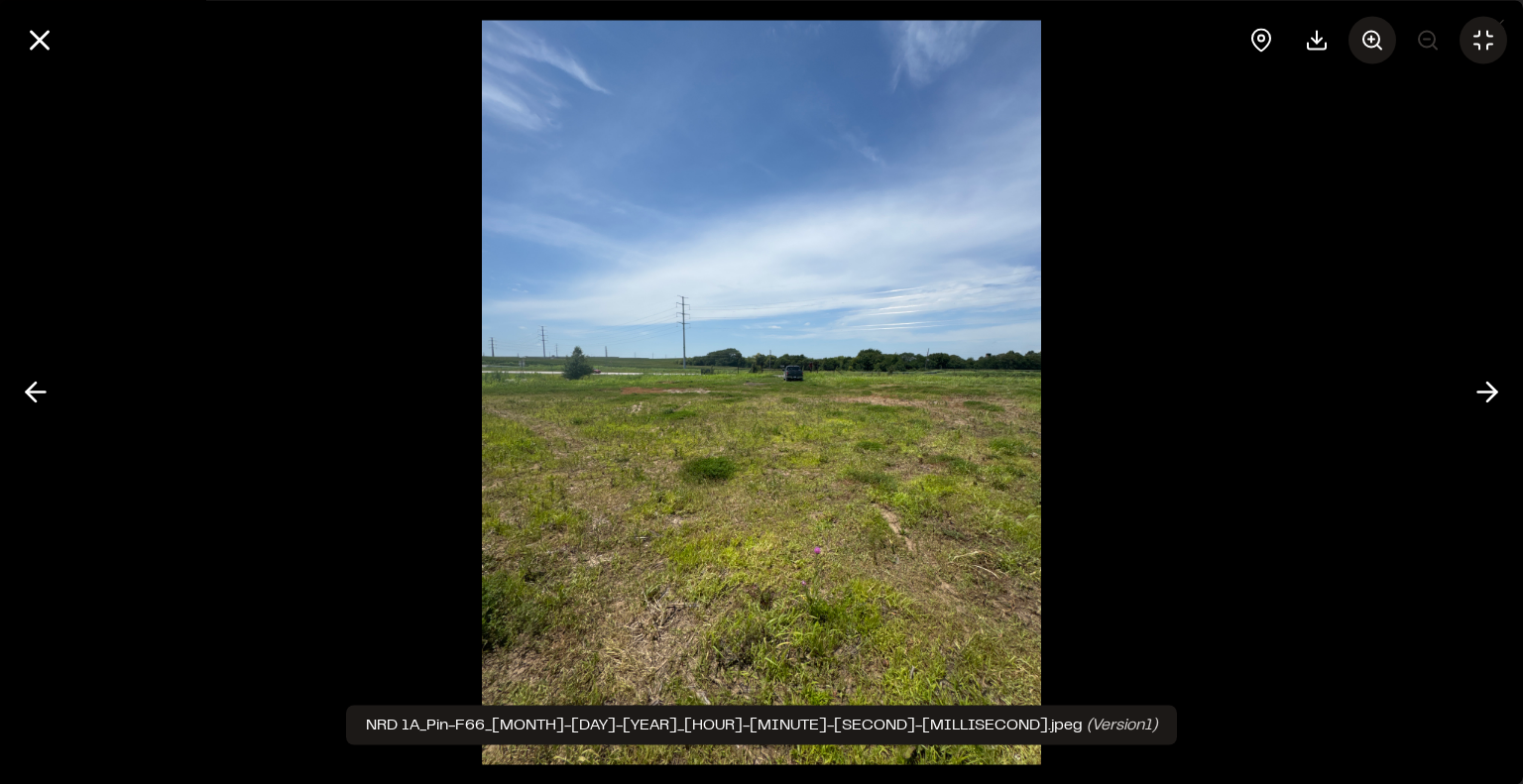 click 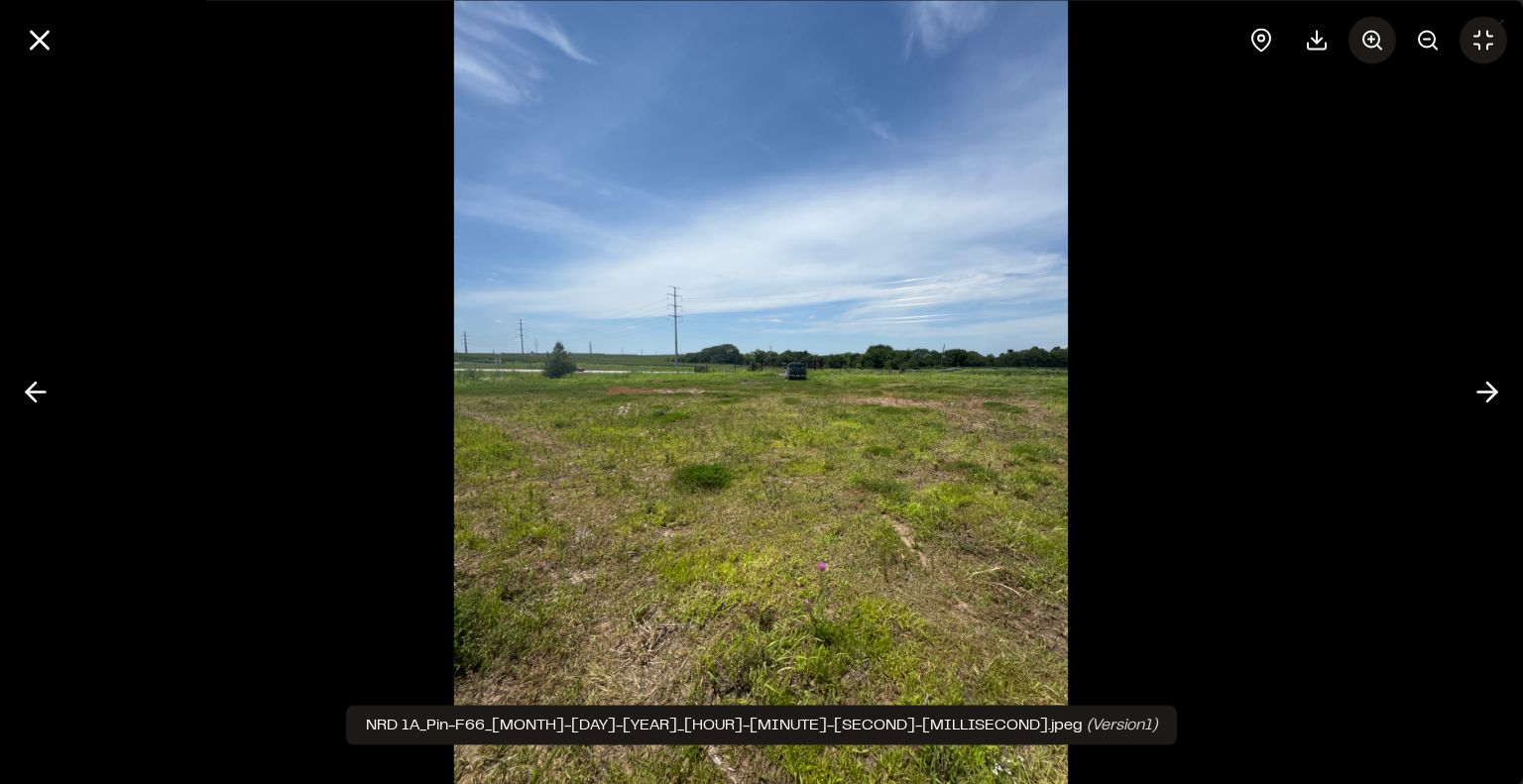 click 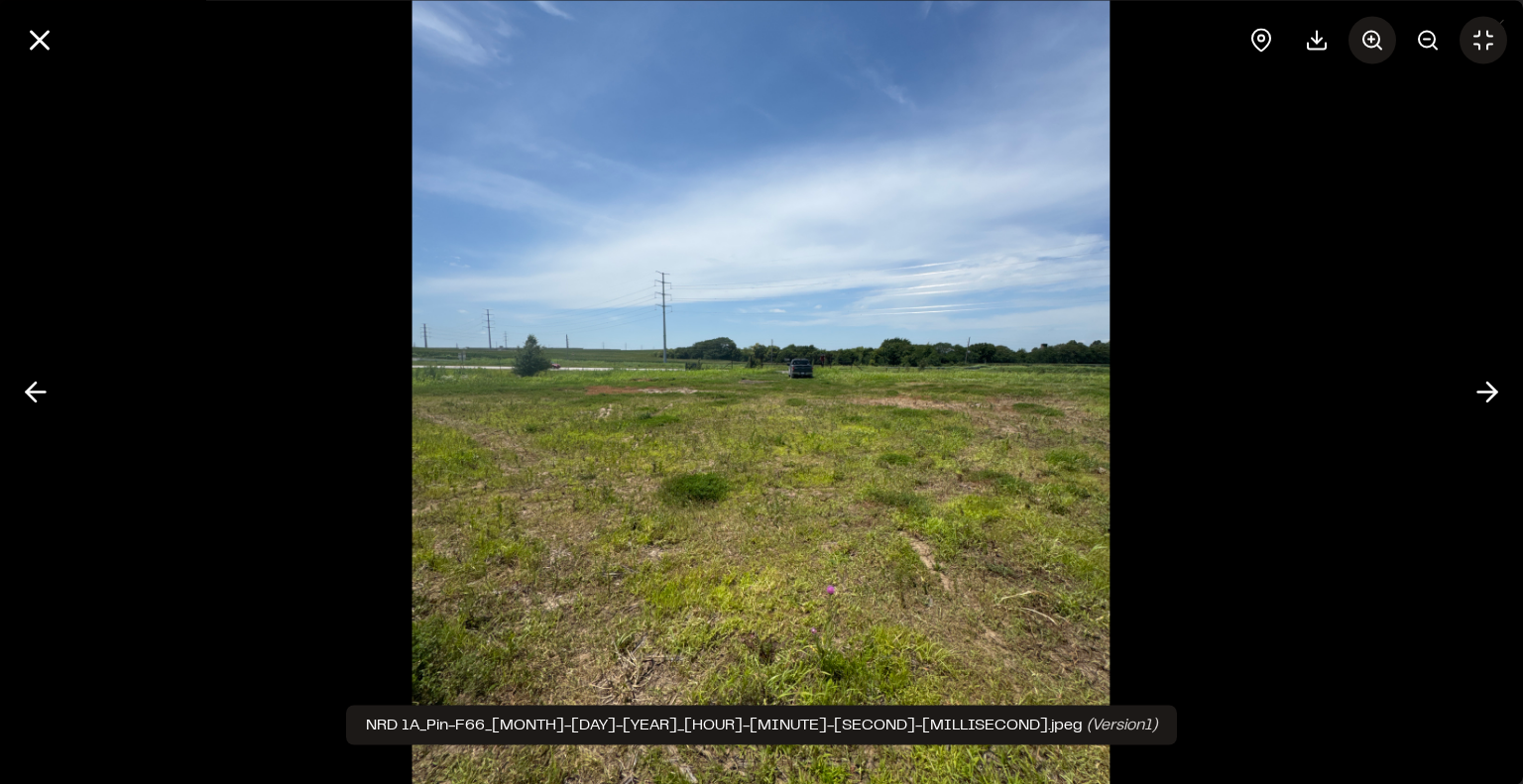 click 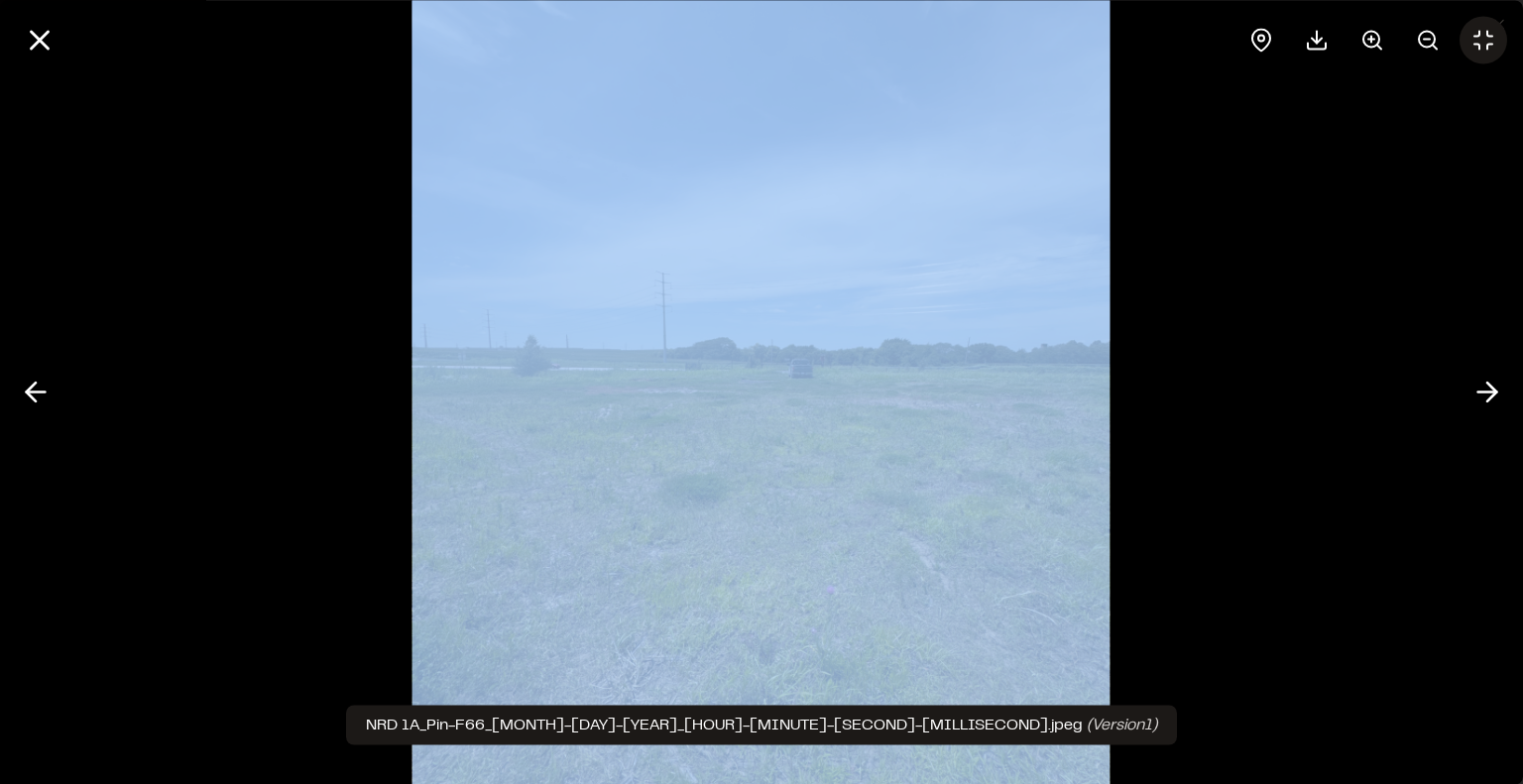 click at bounding box center [1372, 40] 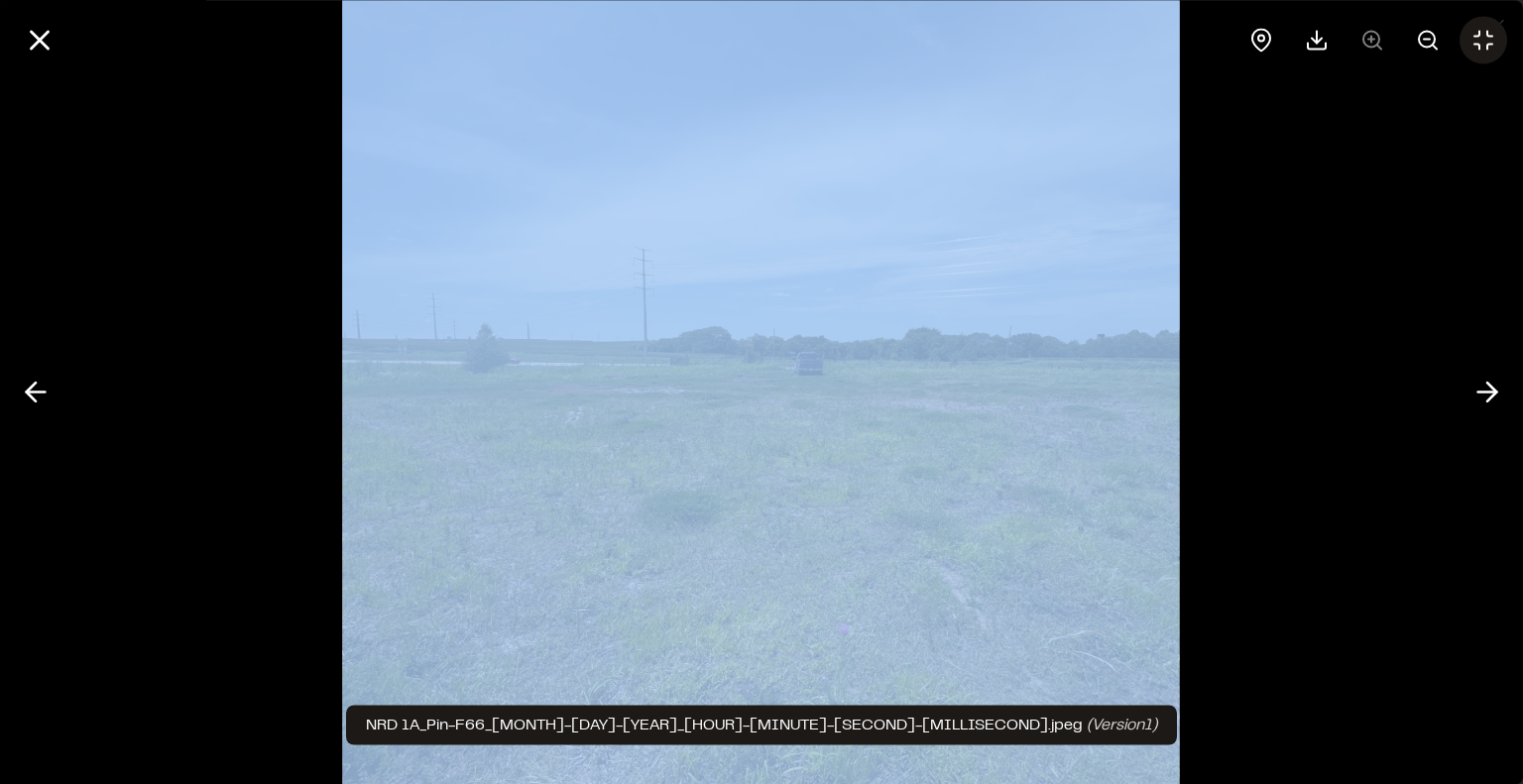 click at bounding box center [1372, 40] 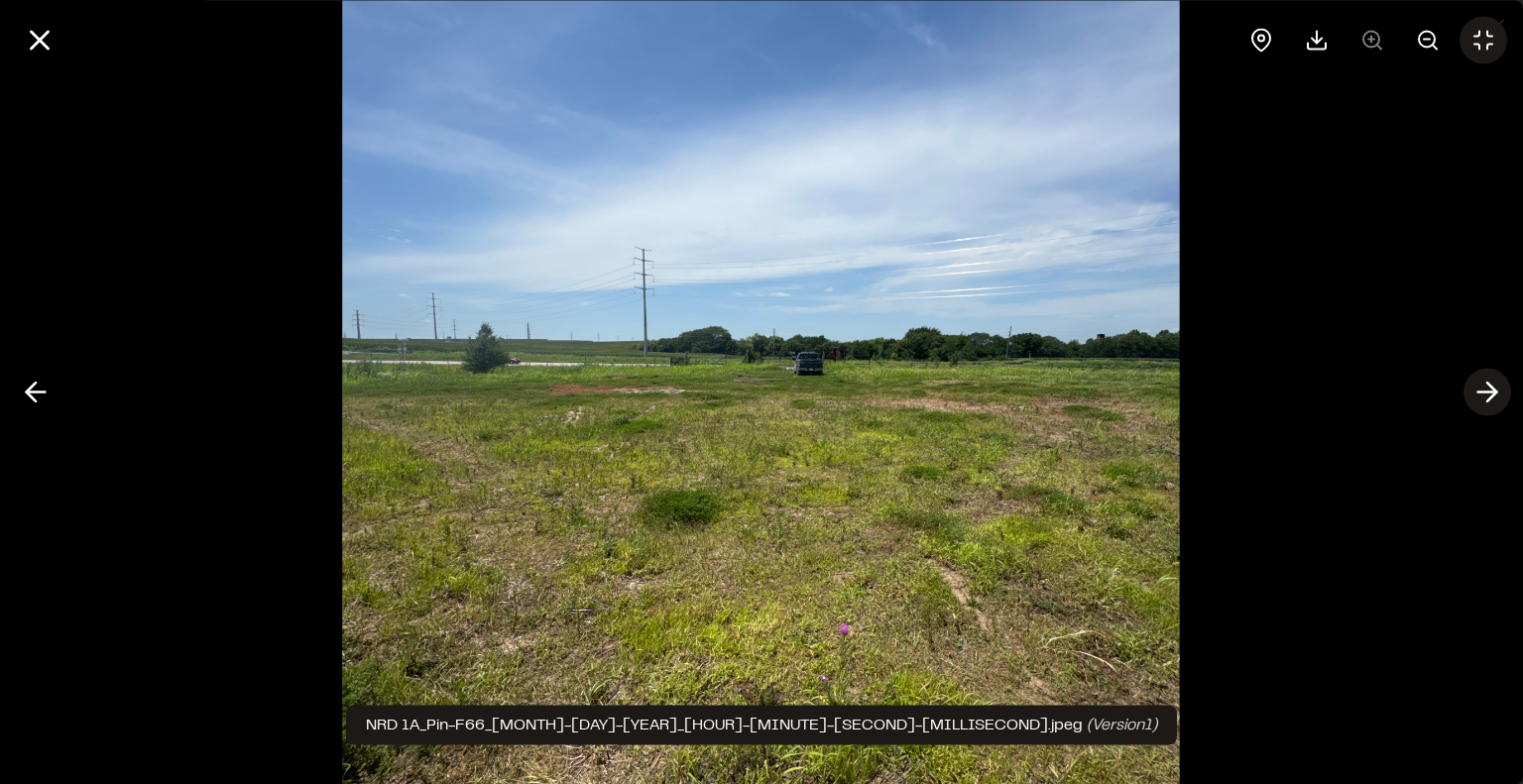 click 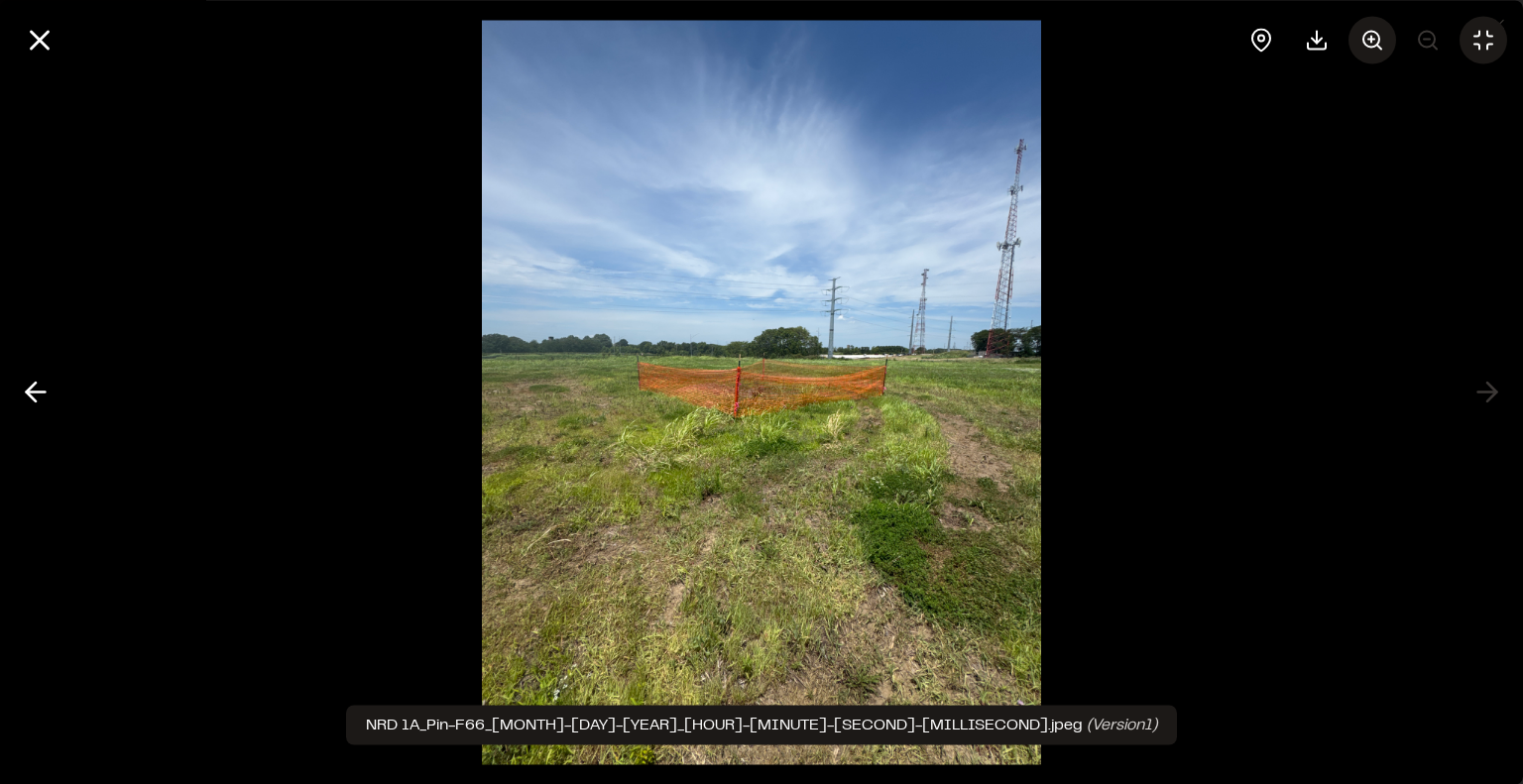 click 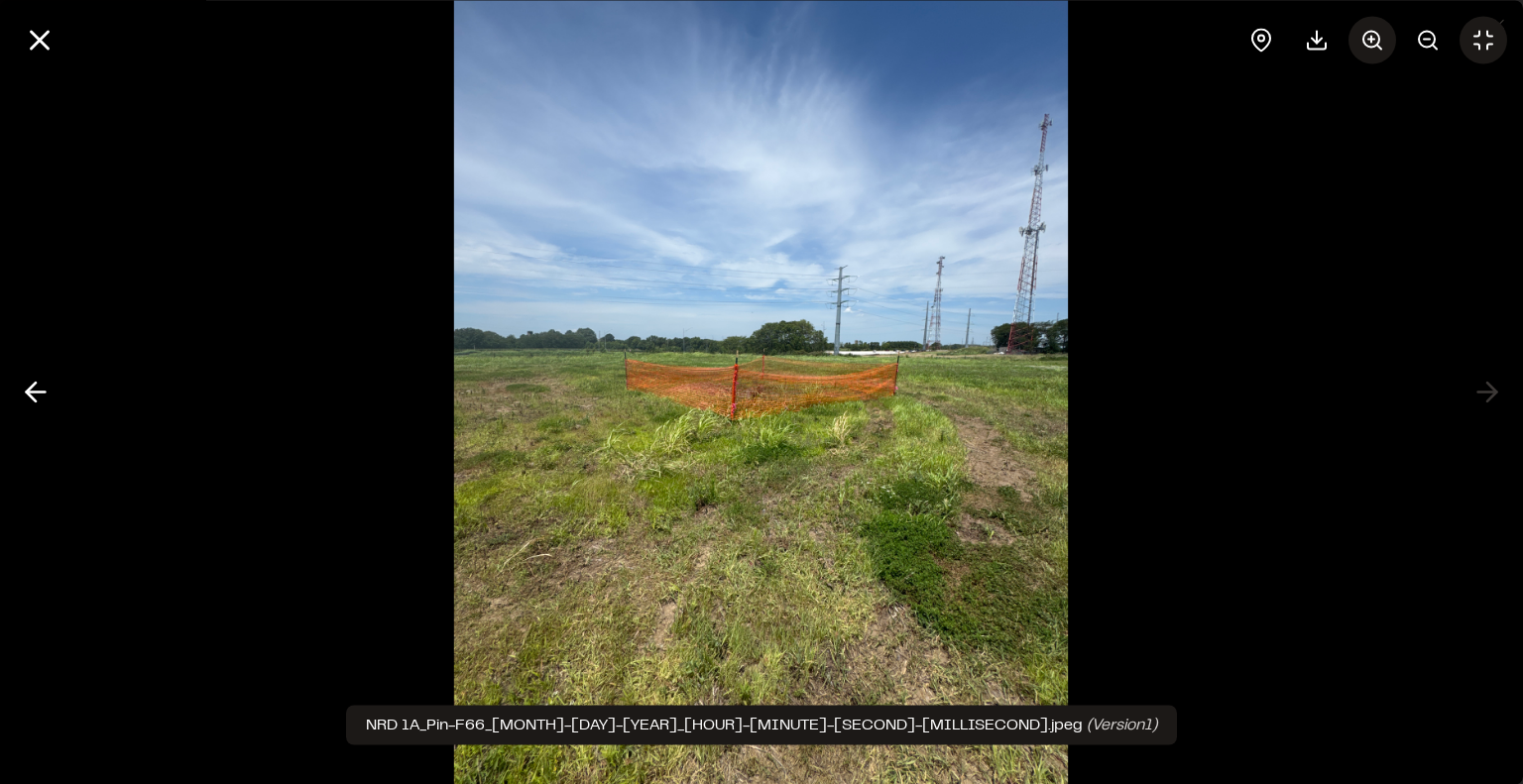 click 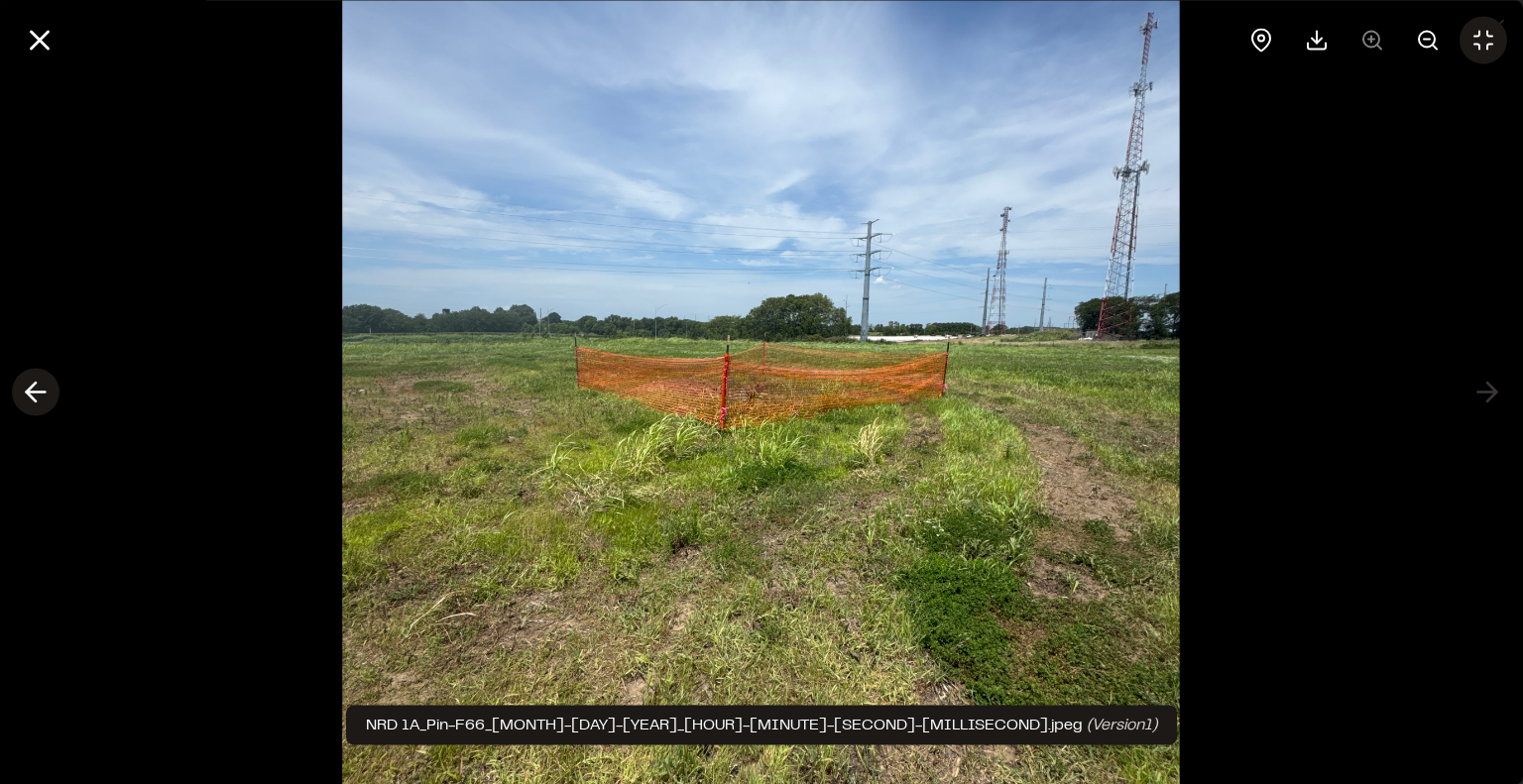 click 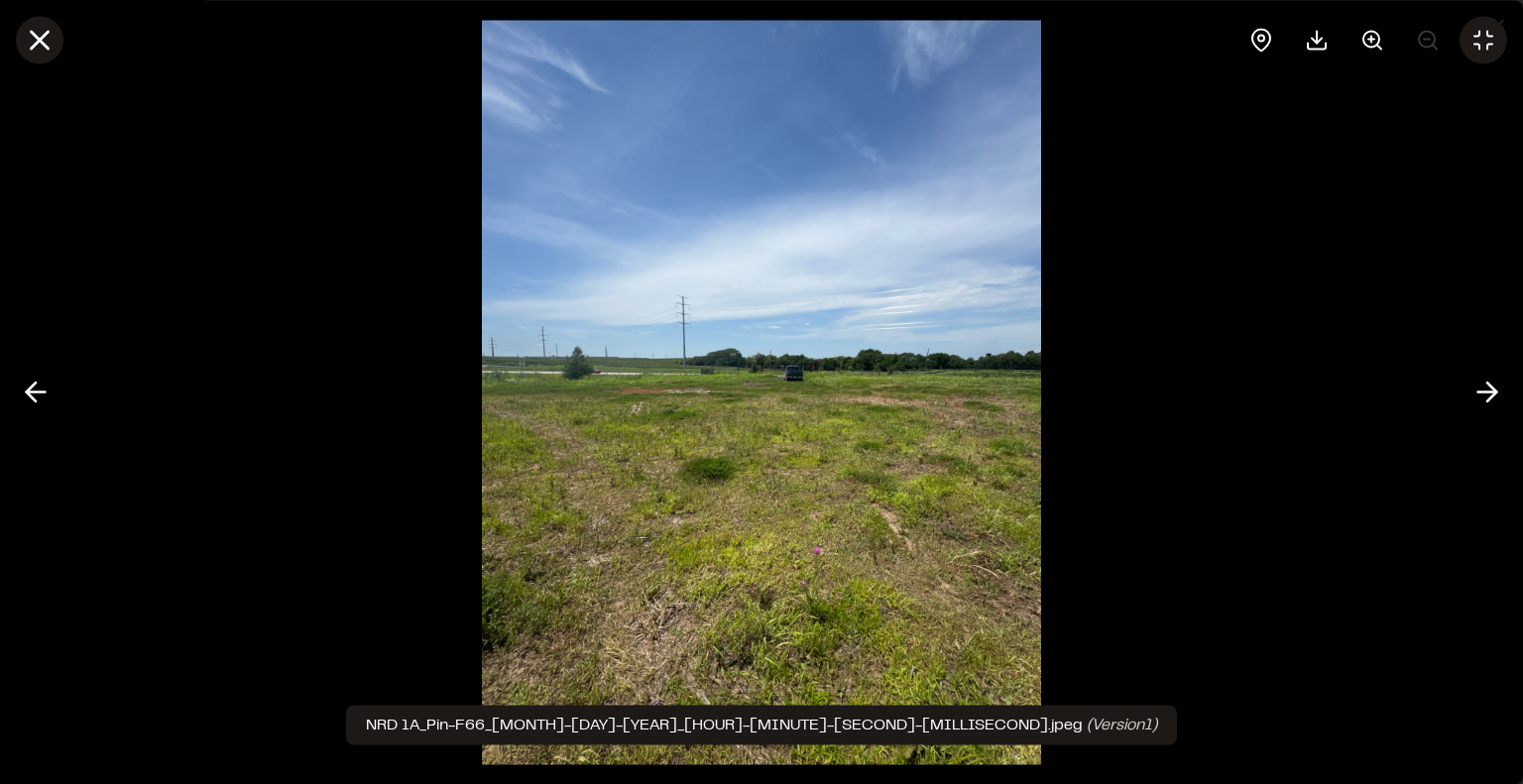 click 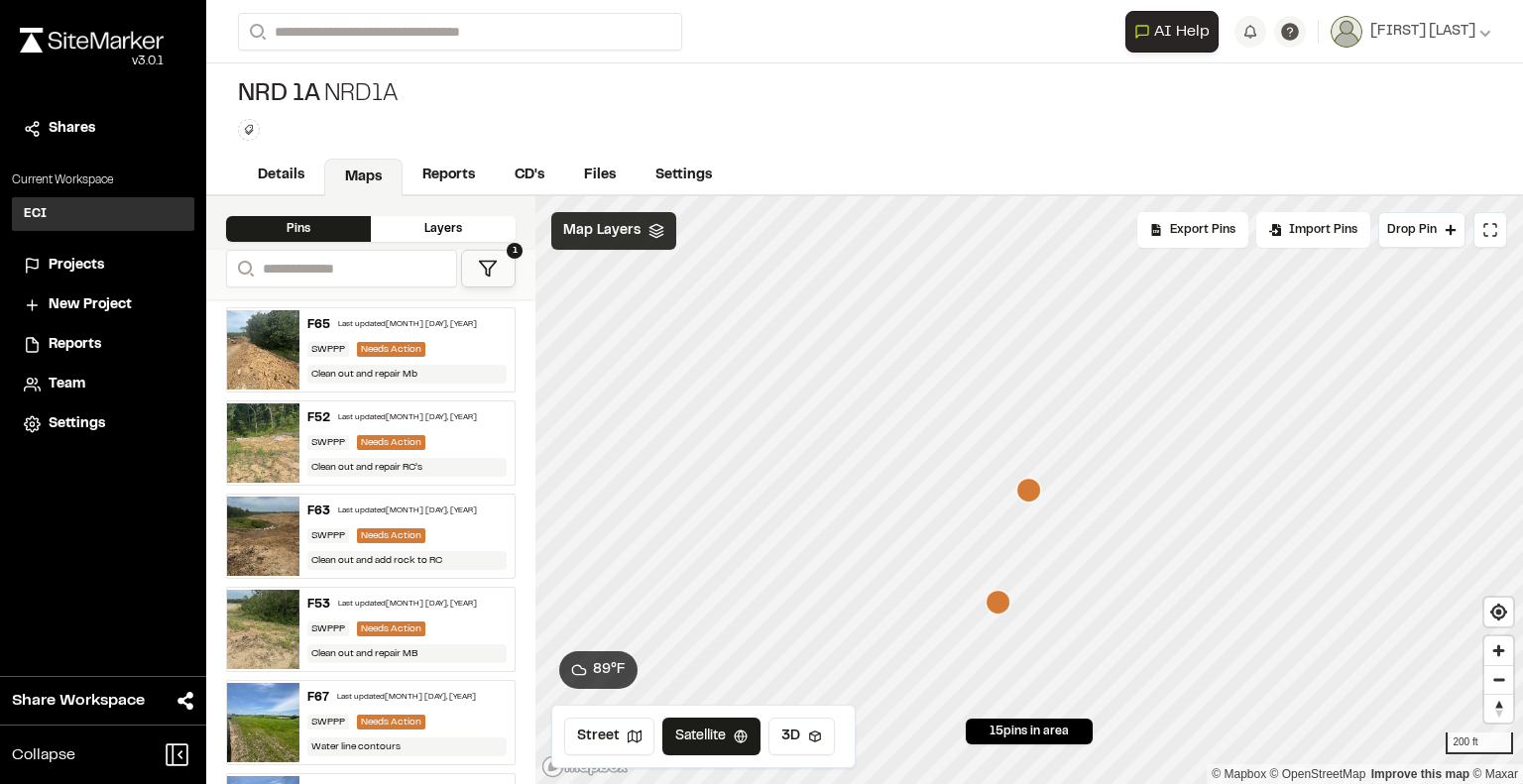 click 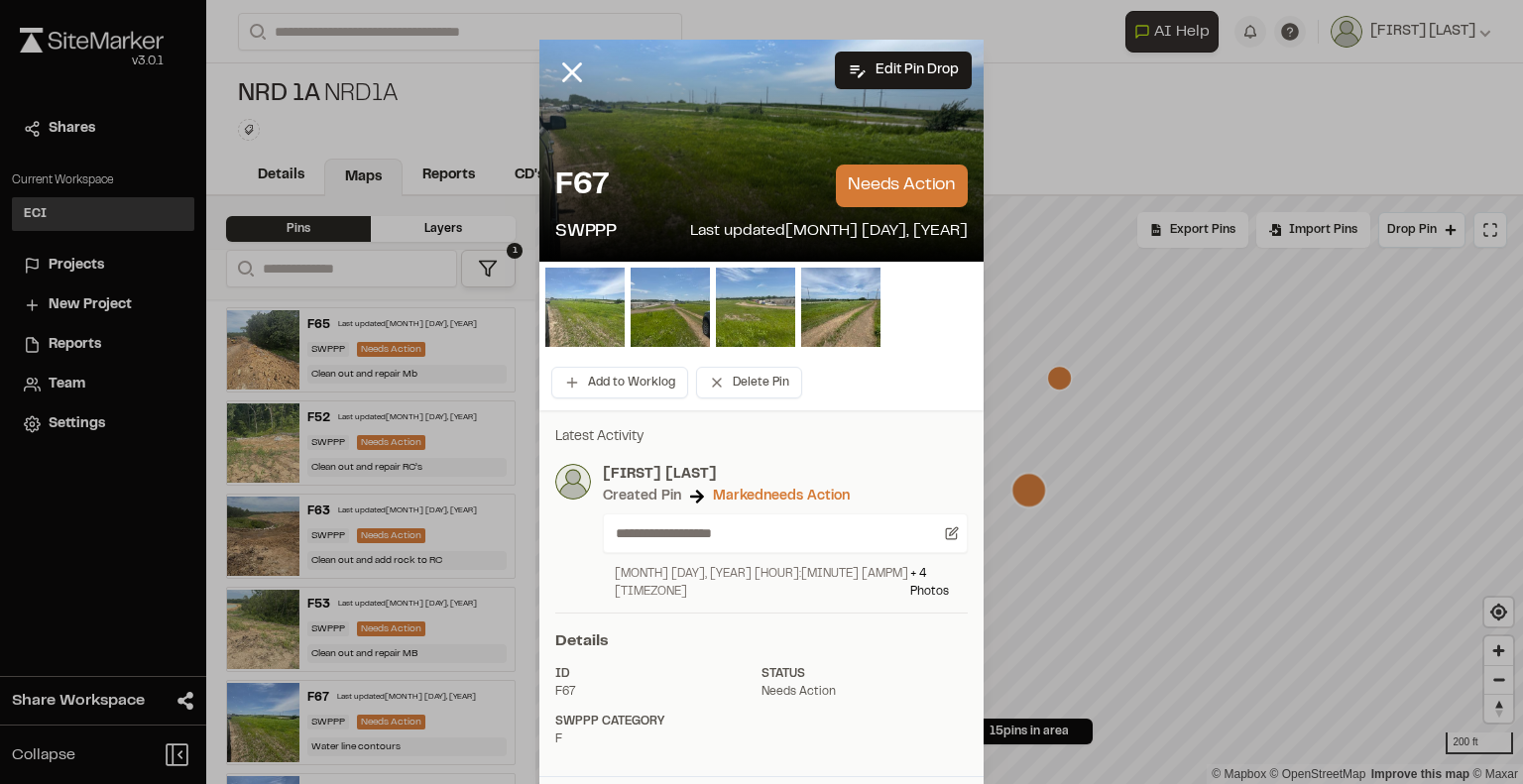 click at bounding box center [585, 307] 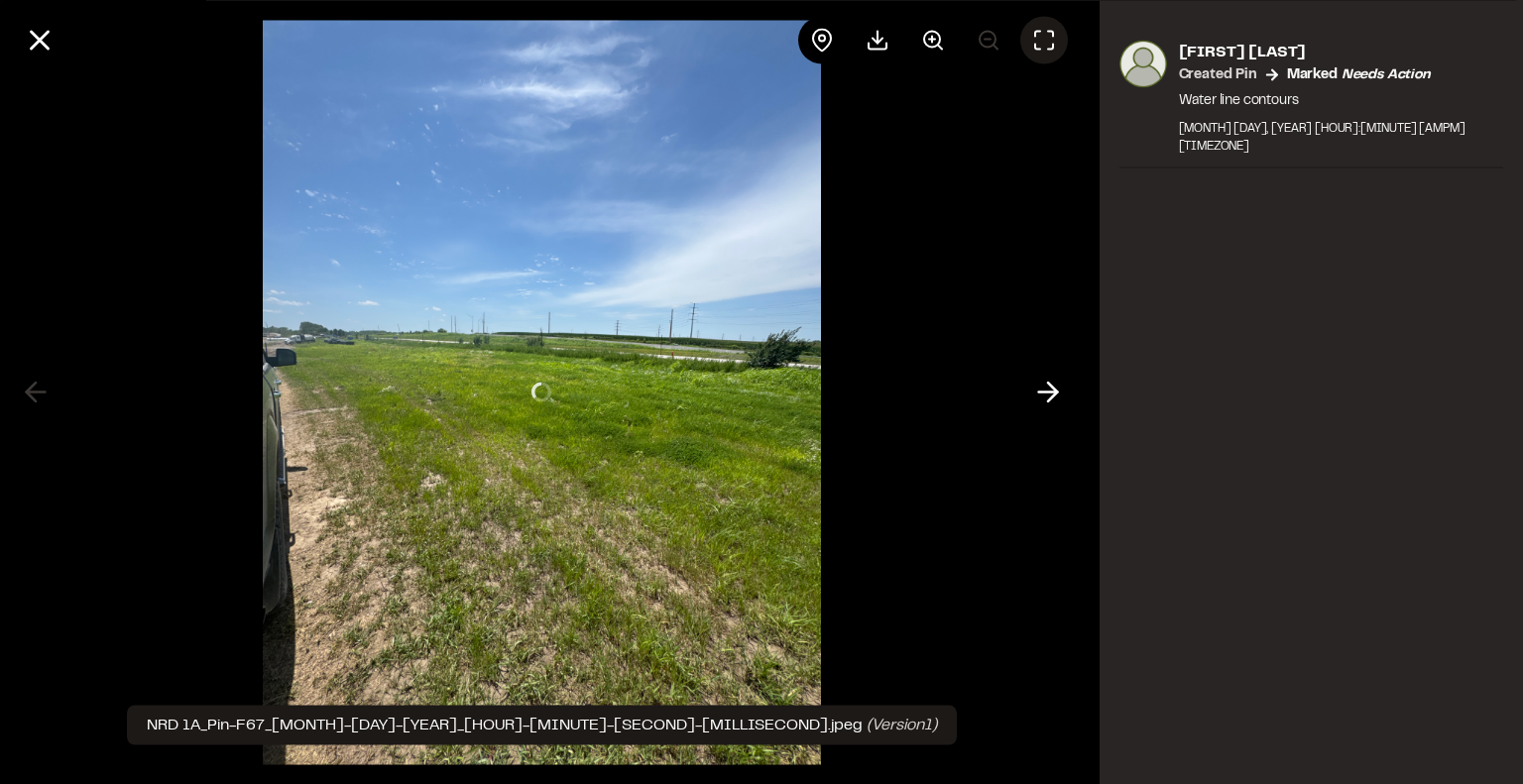 click 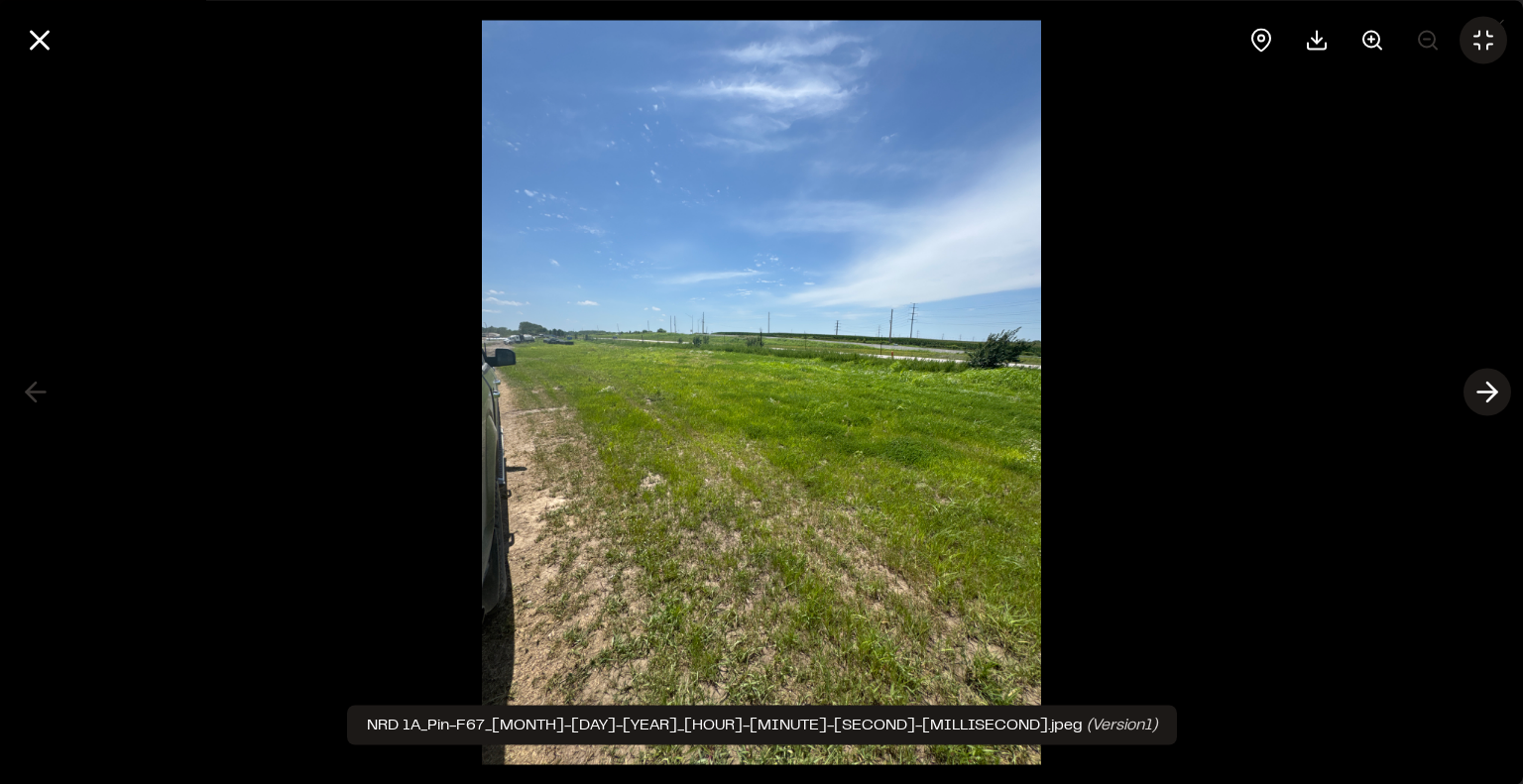 click 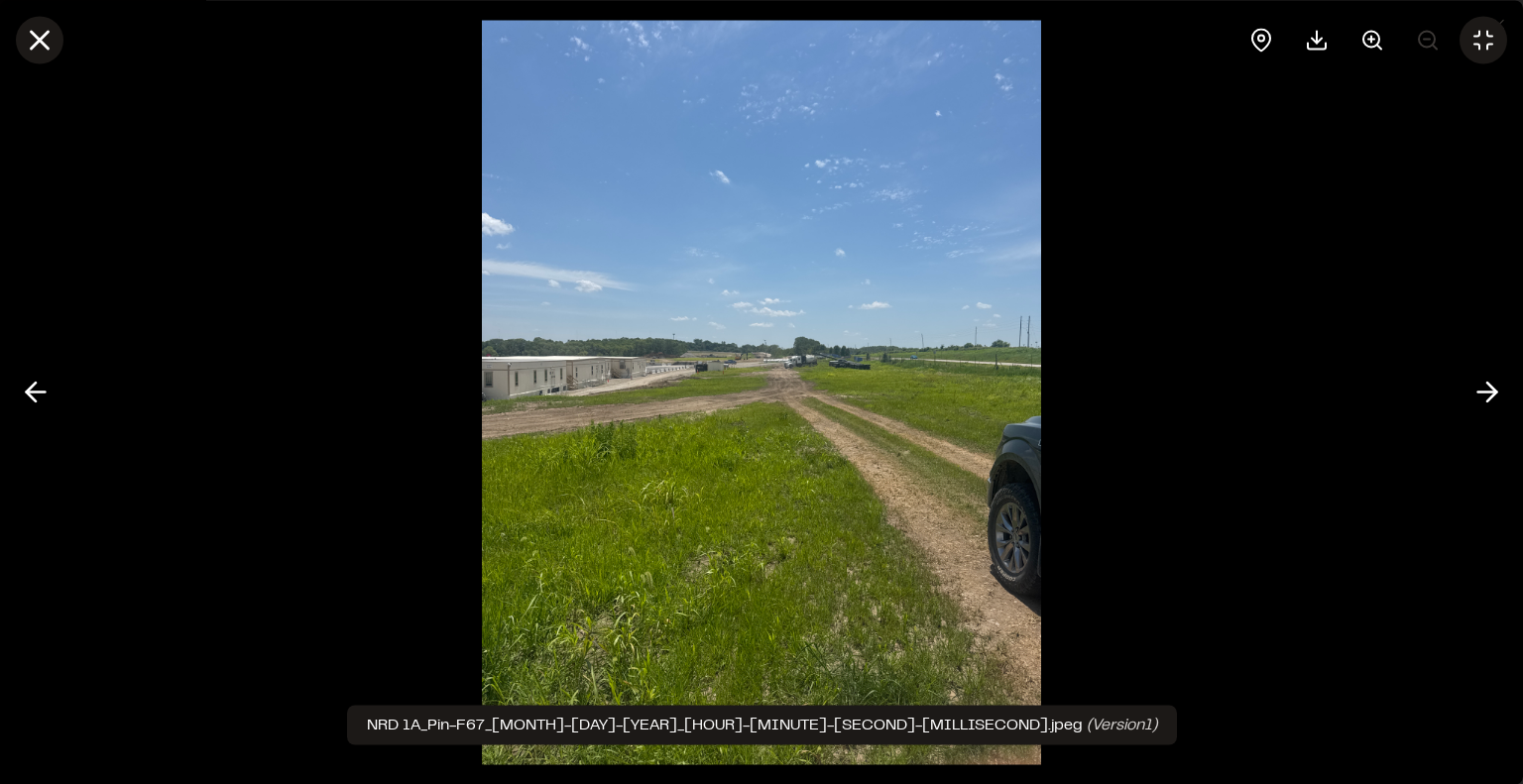 click 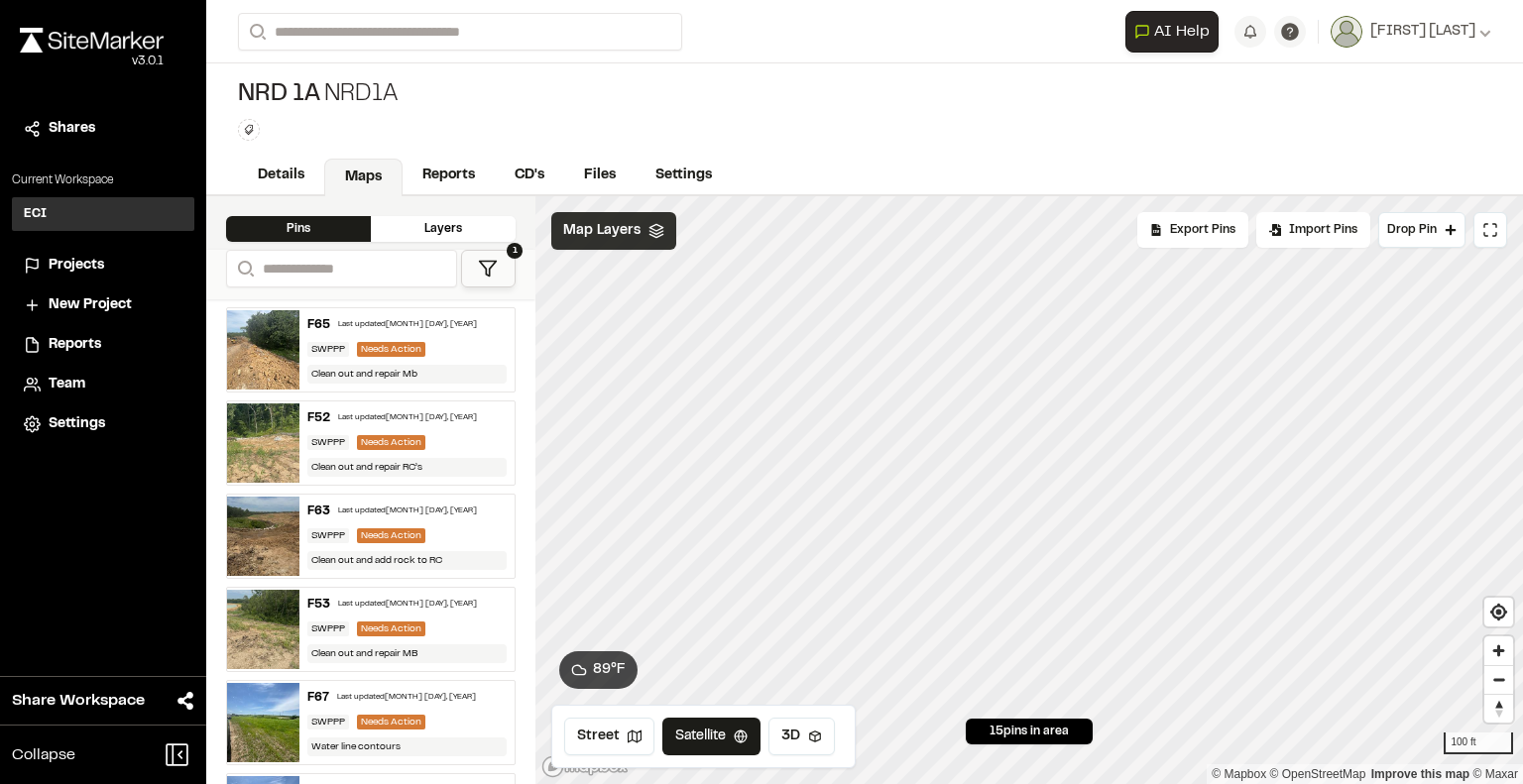 drag, startPoint x: 1181, startPoint y: 480, endPoint x: 891, endPoint y: 822, distance: 448.4016 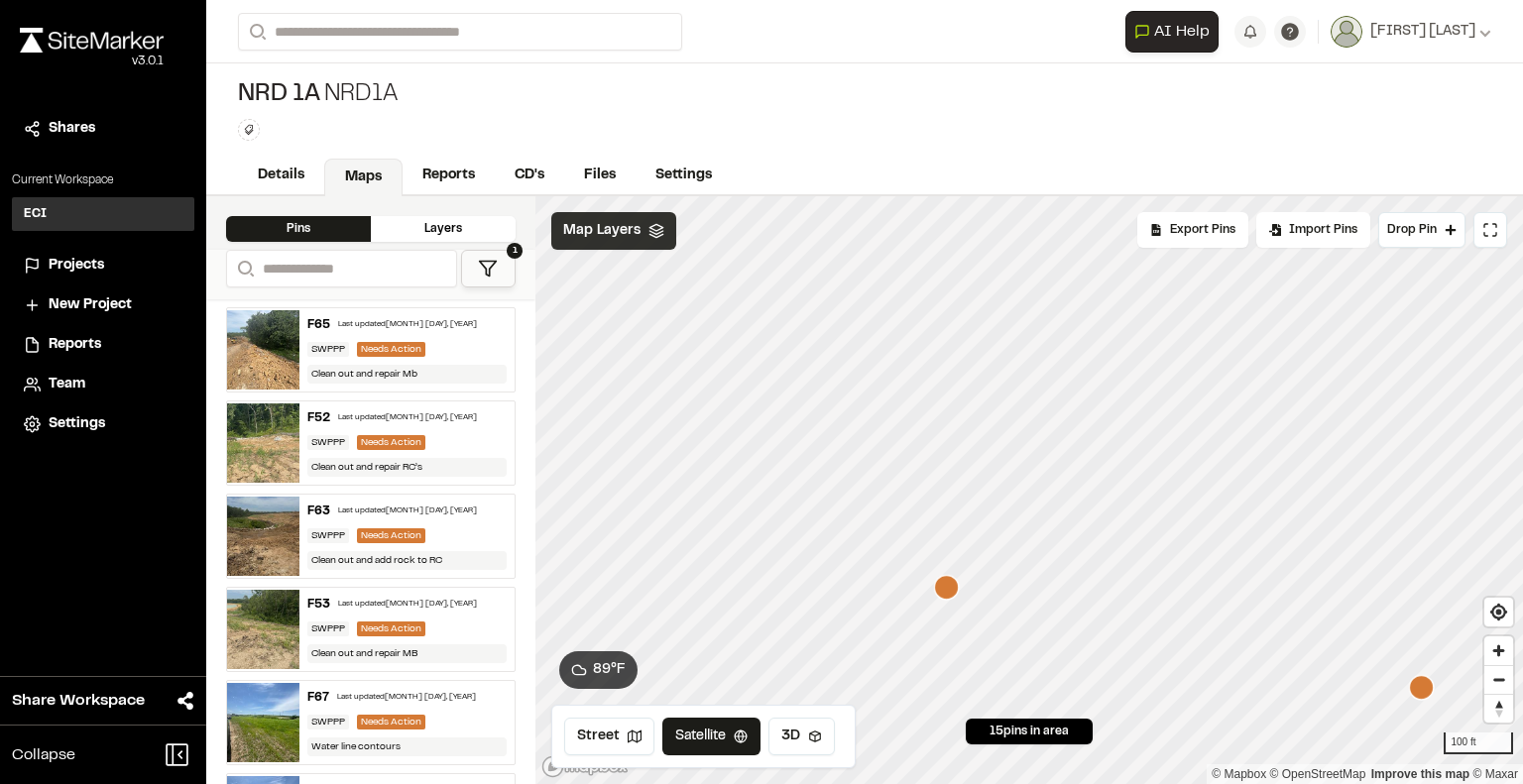 click on "**********" at bounding box center (762, 392) 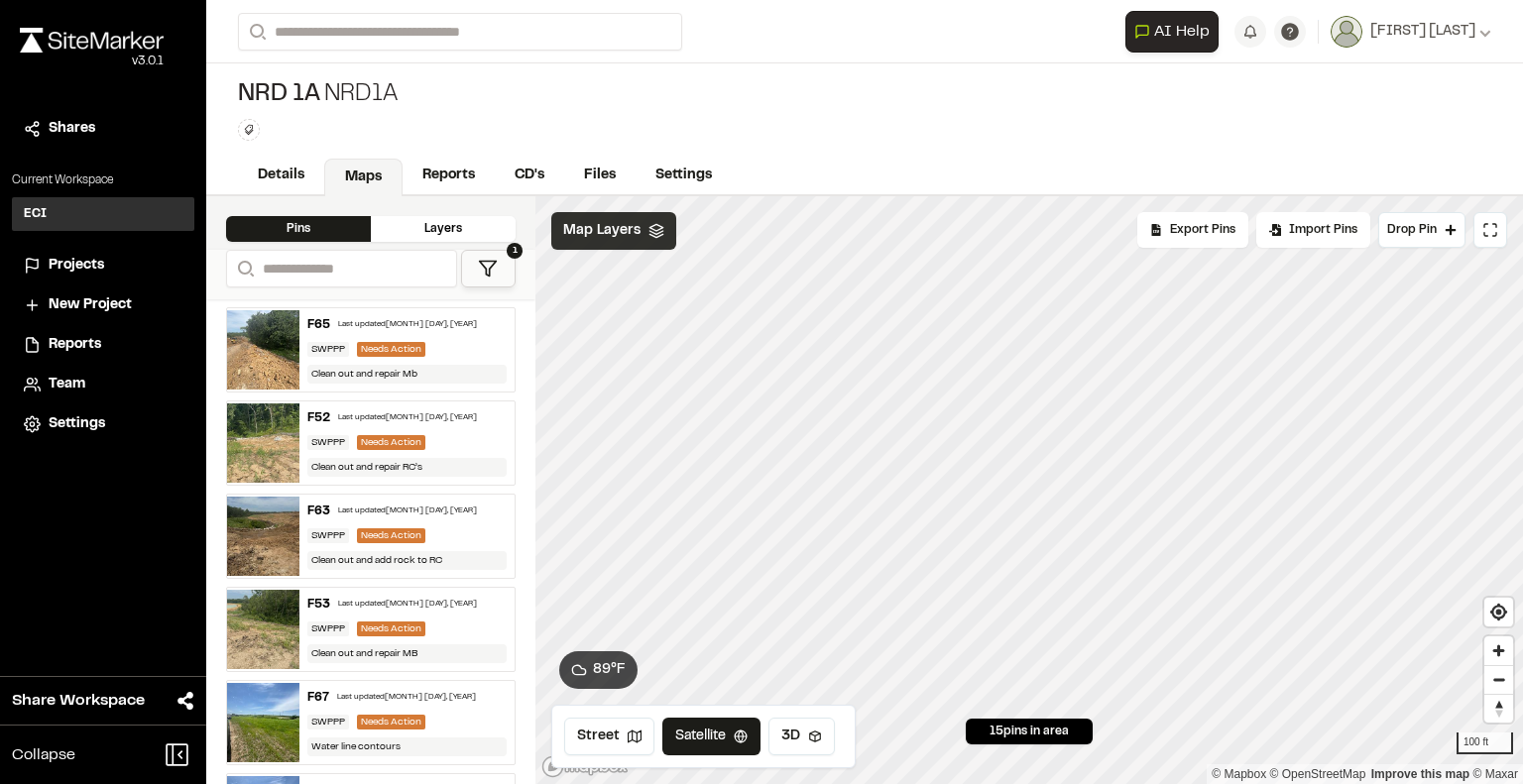 click on "**********" at bounding box center (865, 392) 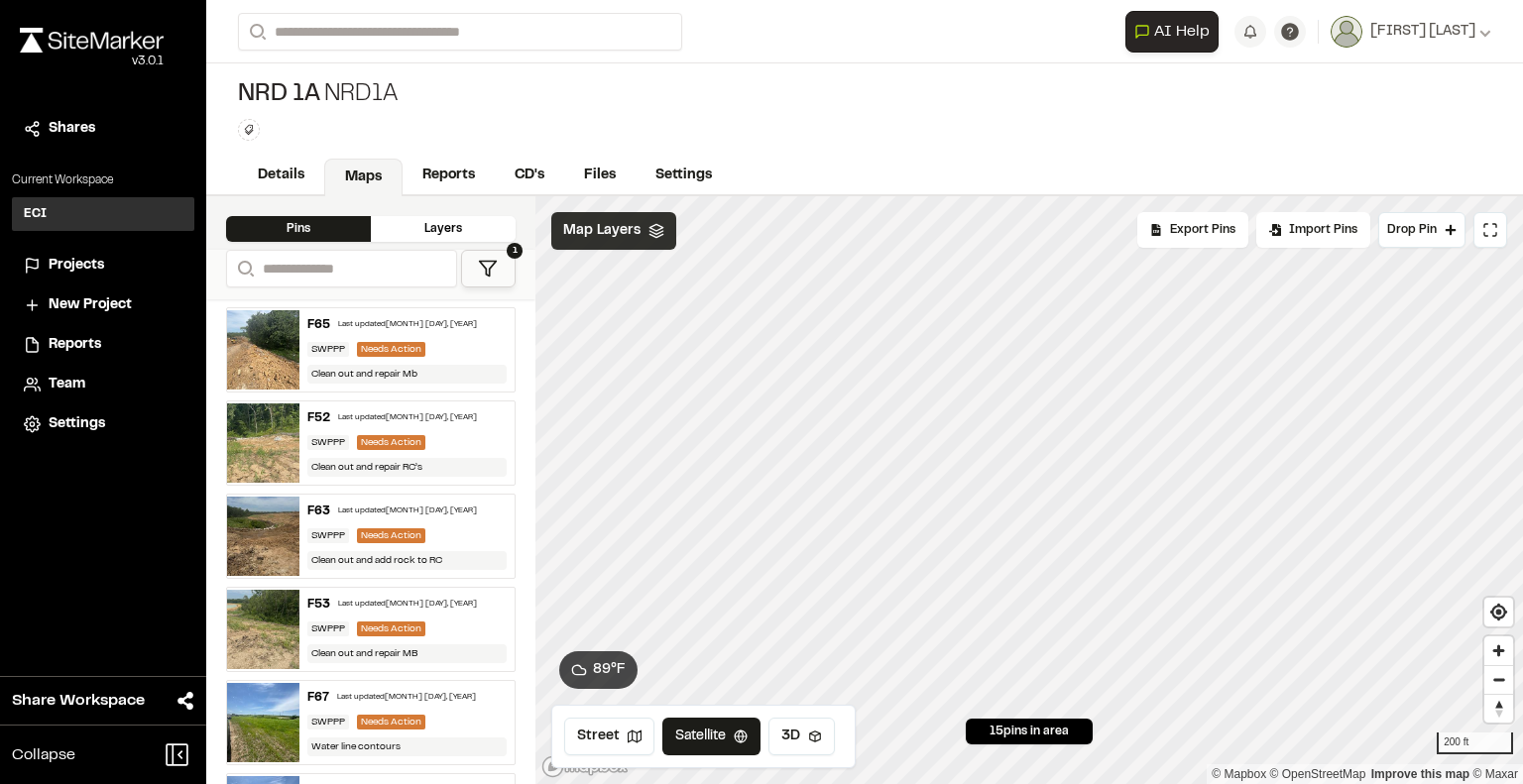 click on "**********" at bounding box center (865, 392) 